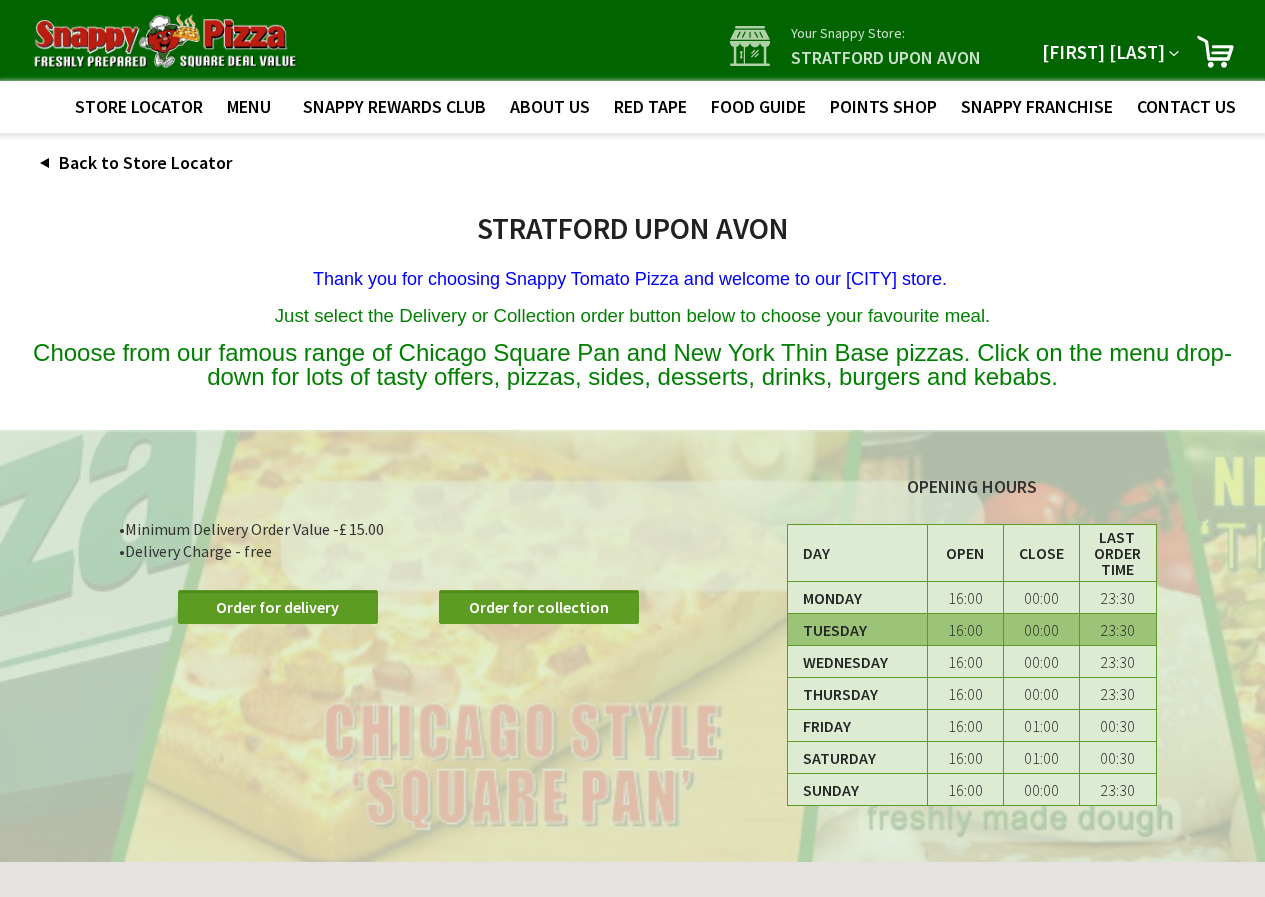 scroll, scrollTop: 0, scrollLeft: 0, axis: both 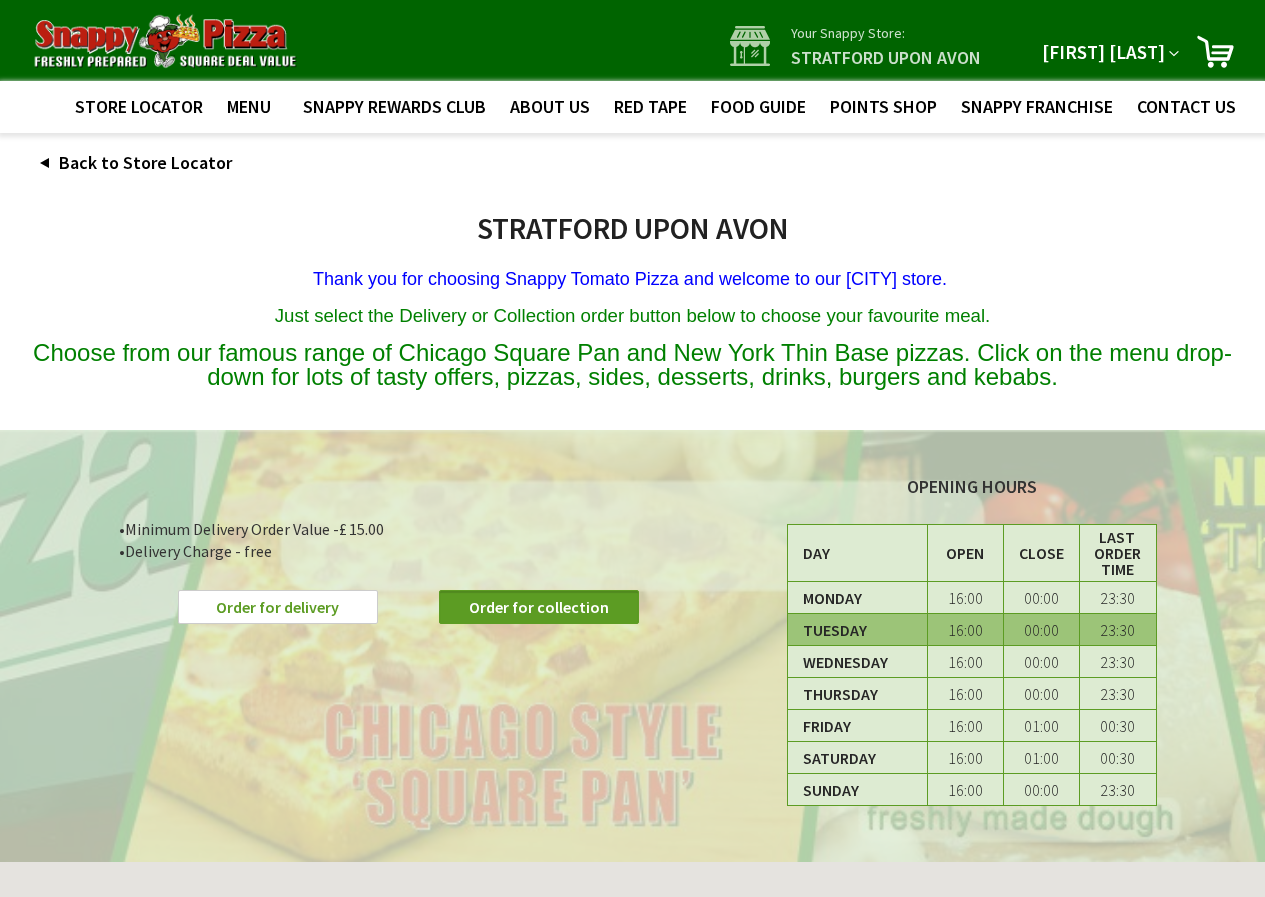 click on "Order for delivery" at bounding box center (278, 607) 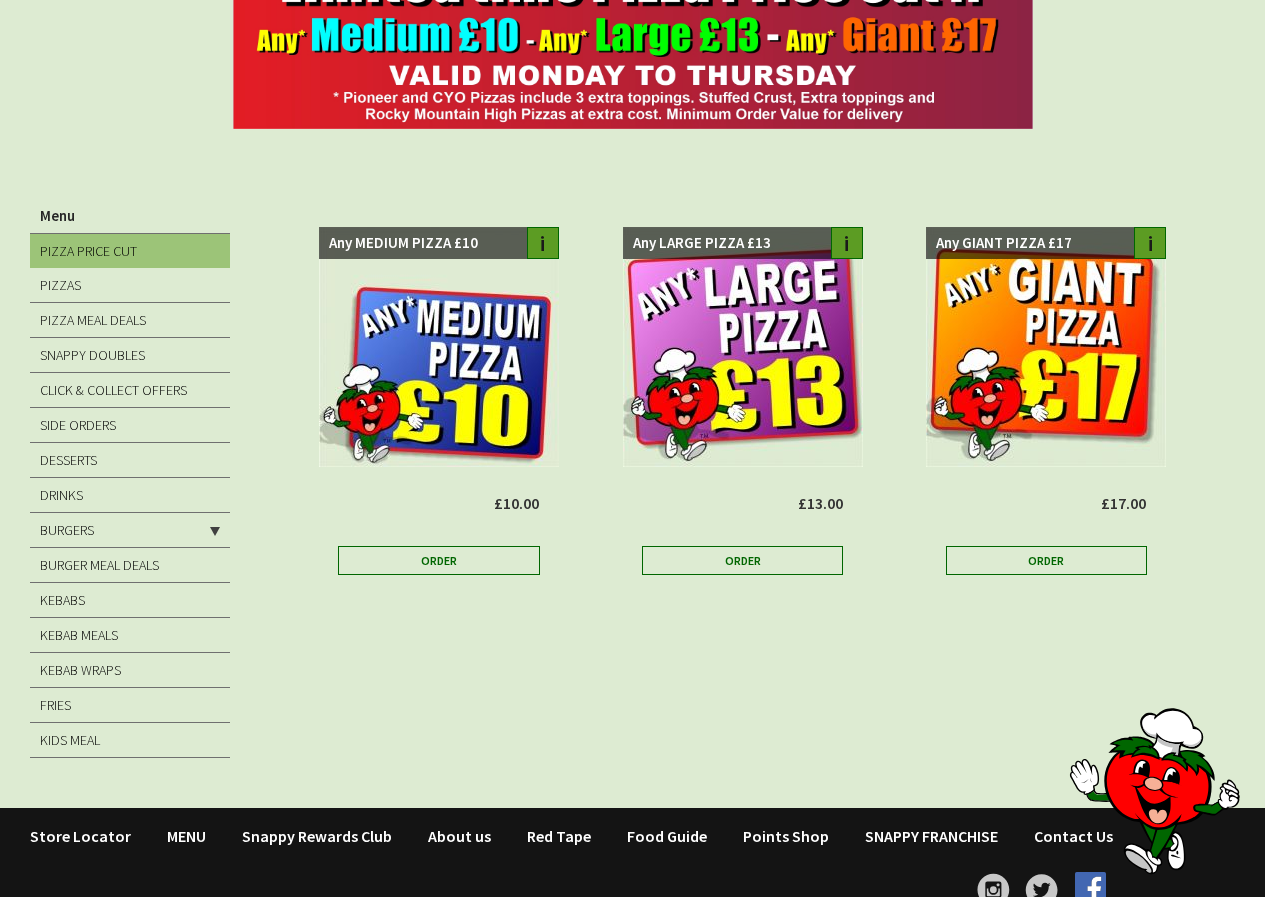 scroll, scrollTop: 244, scrollLeft: 0, axis: vertical 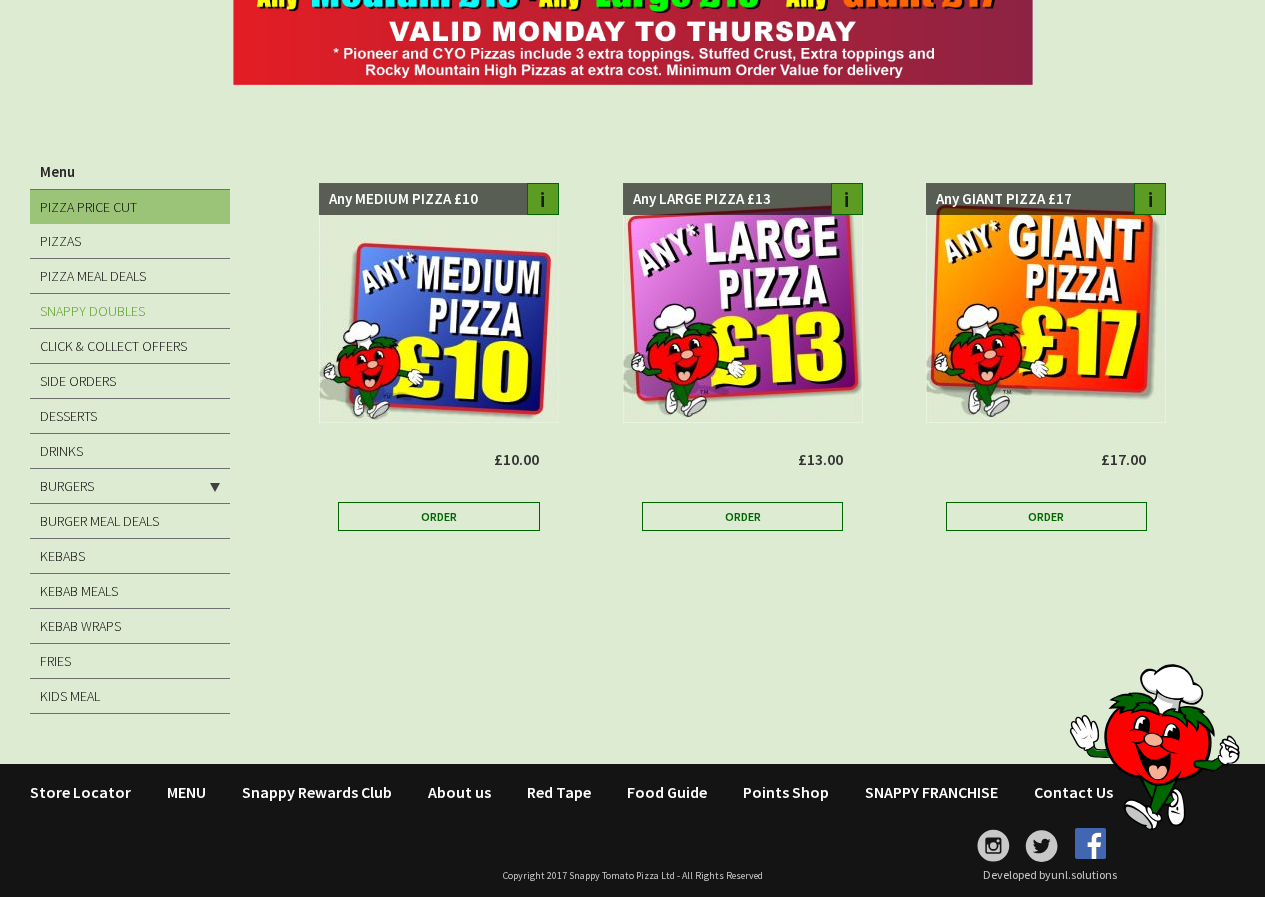 click on "SNAPPY DOUBLES" at bounding box center (130, 311) 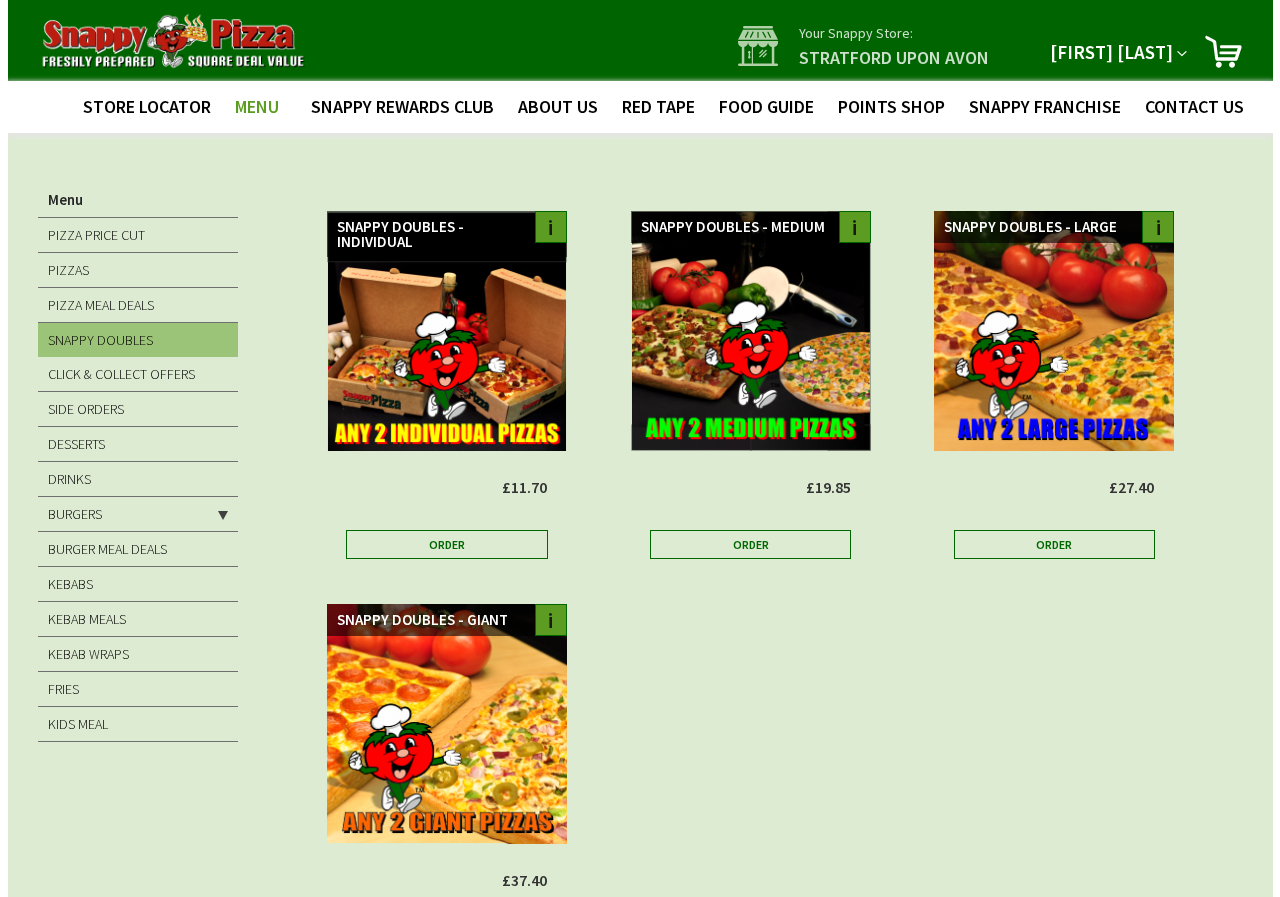 scroll, scrollTop: 0, scrollLeft: 0, axis: both 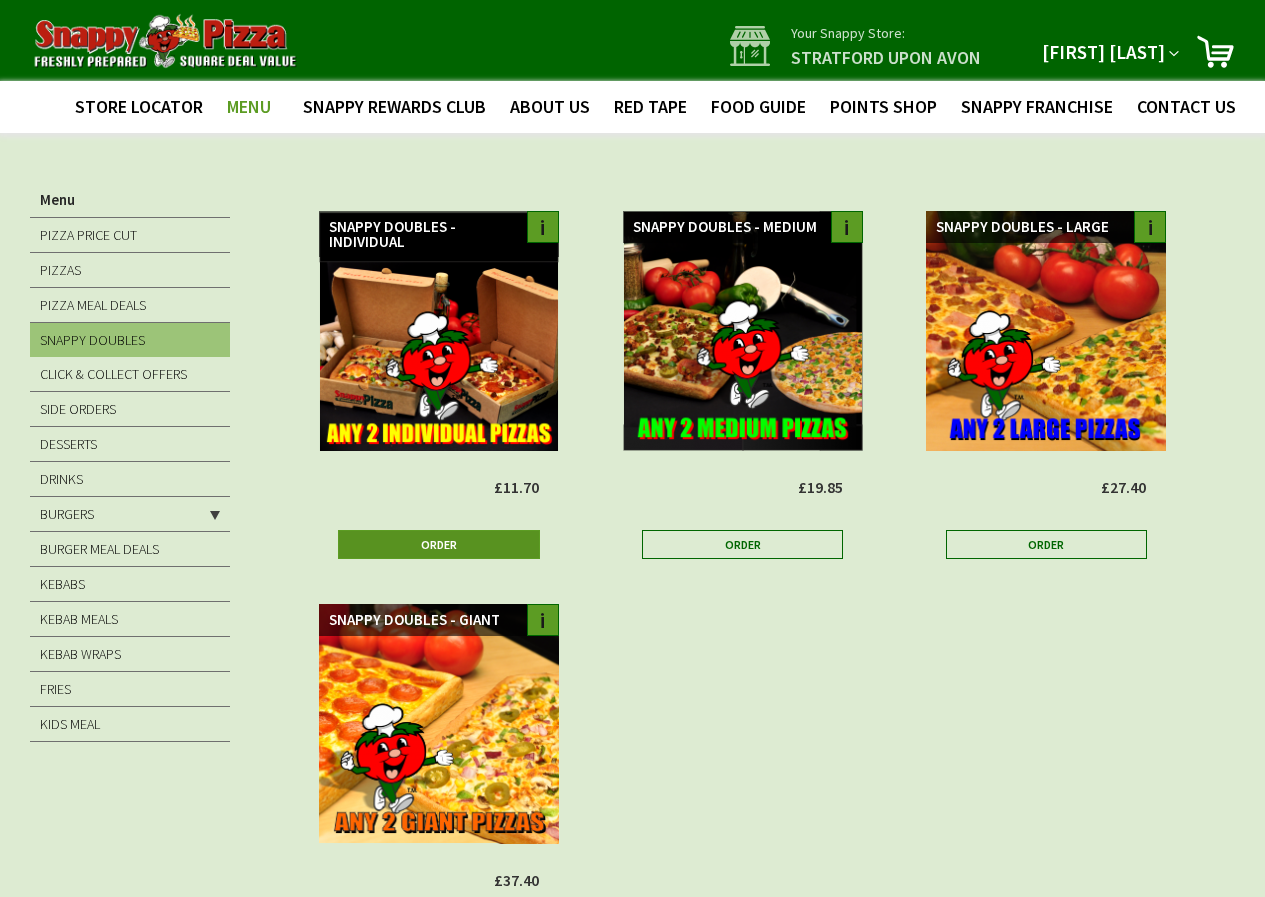 click on "Order" at bounding box center [438, 544] 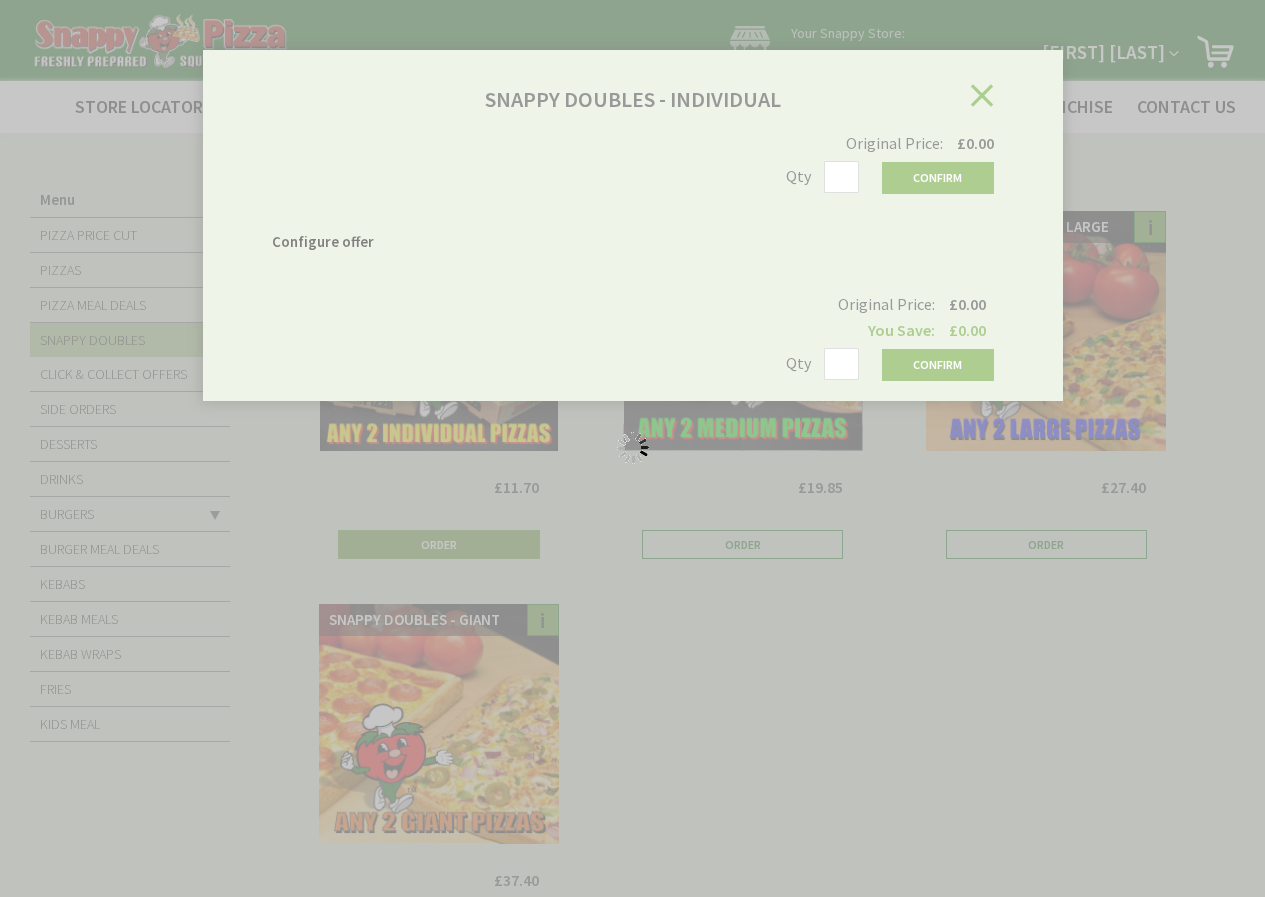click on "Please wait..." at bounding box center [632, 448] 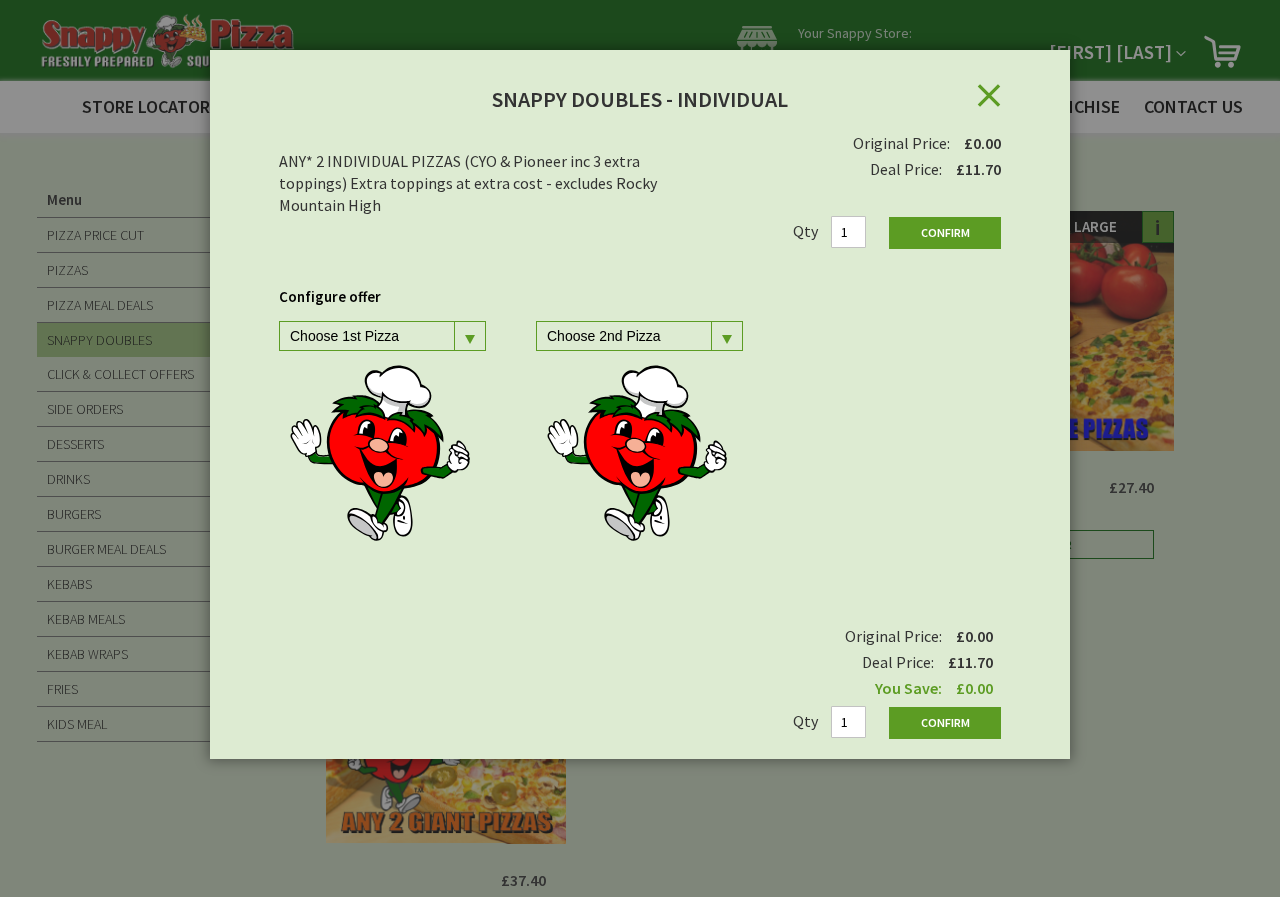 click at bounding box center [469, 336] 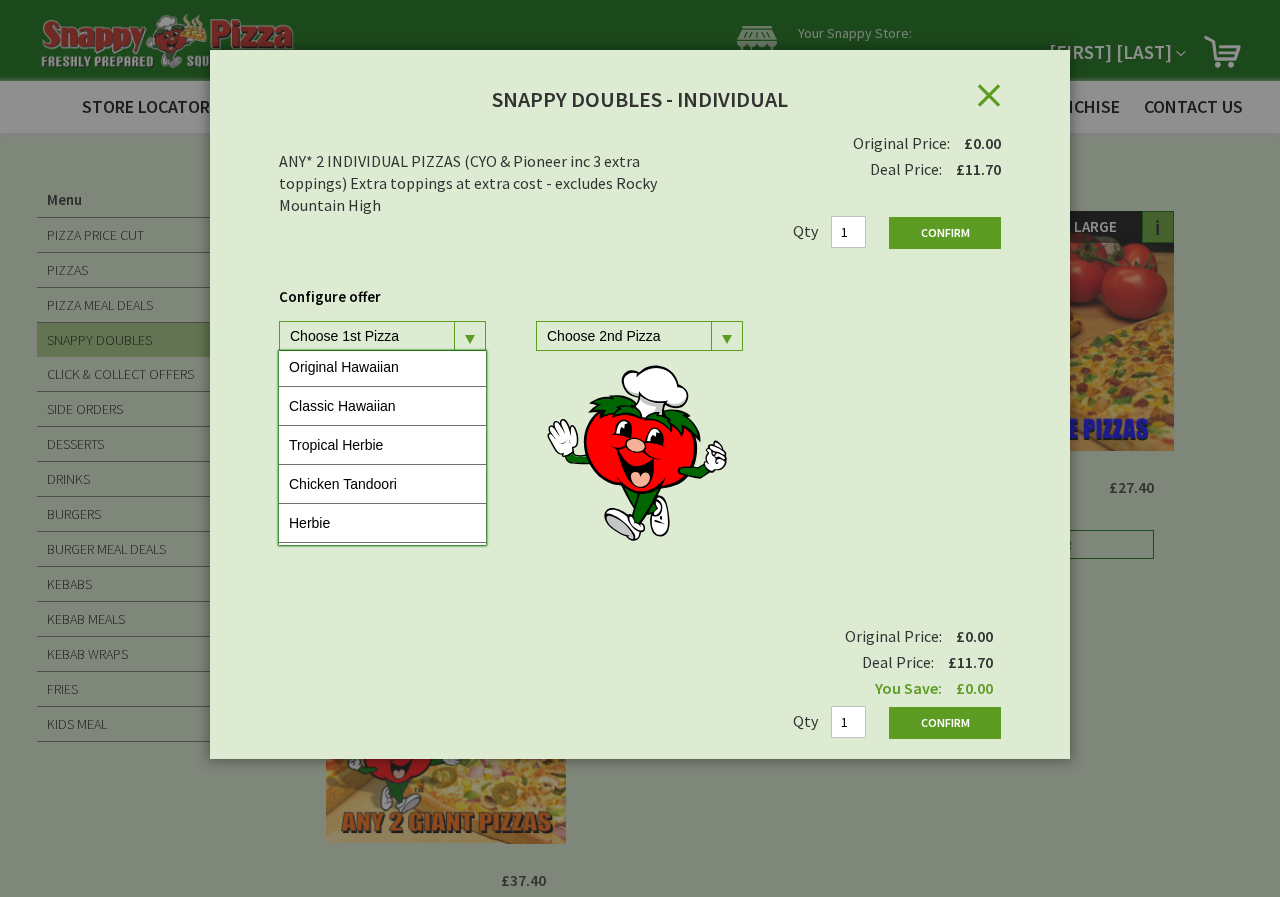 scroll, scrollTop: 160, scrollLeft: 0, axis: vertical 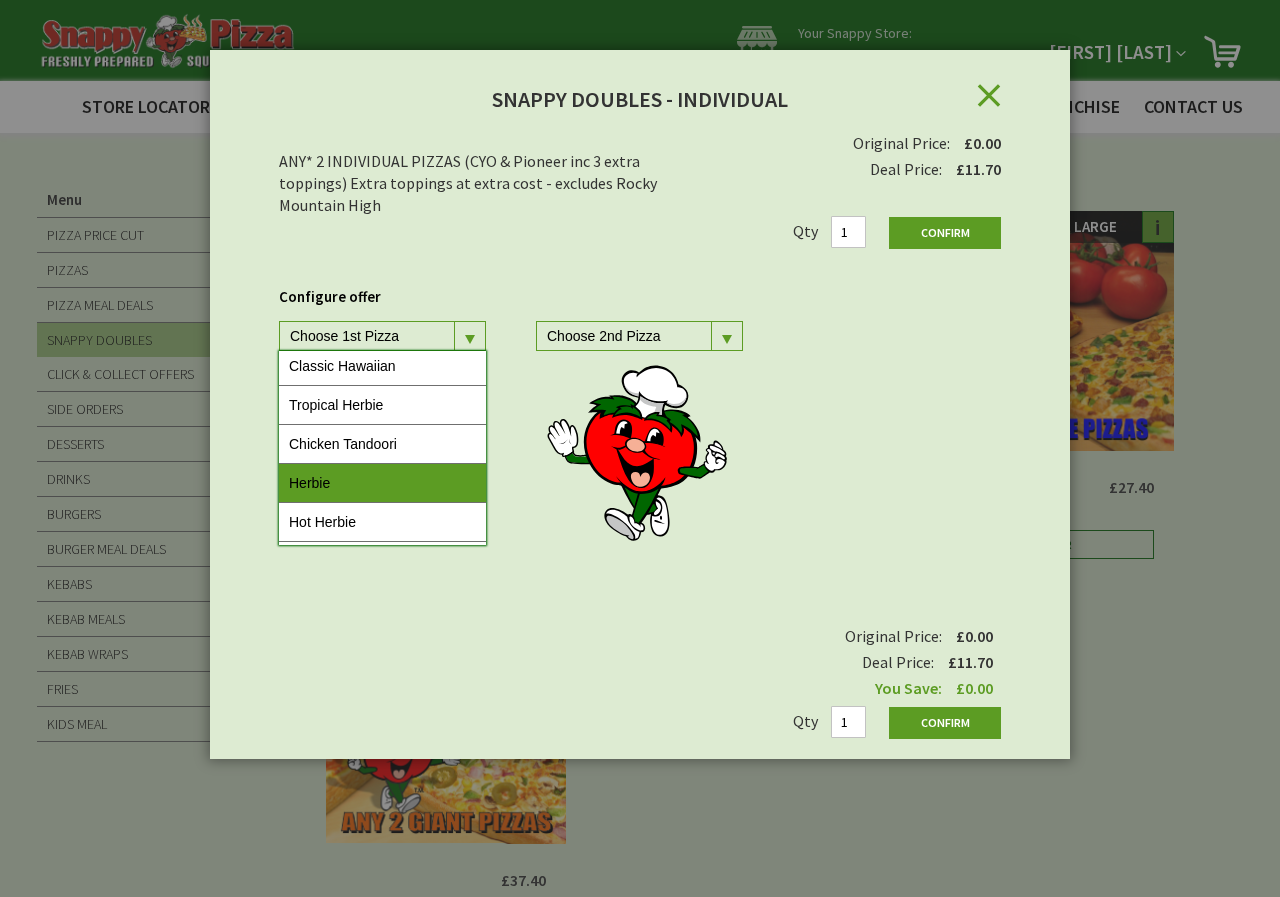 click on "Herbie" at bounding box center [382, 483] 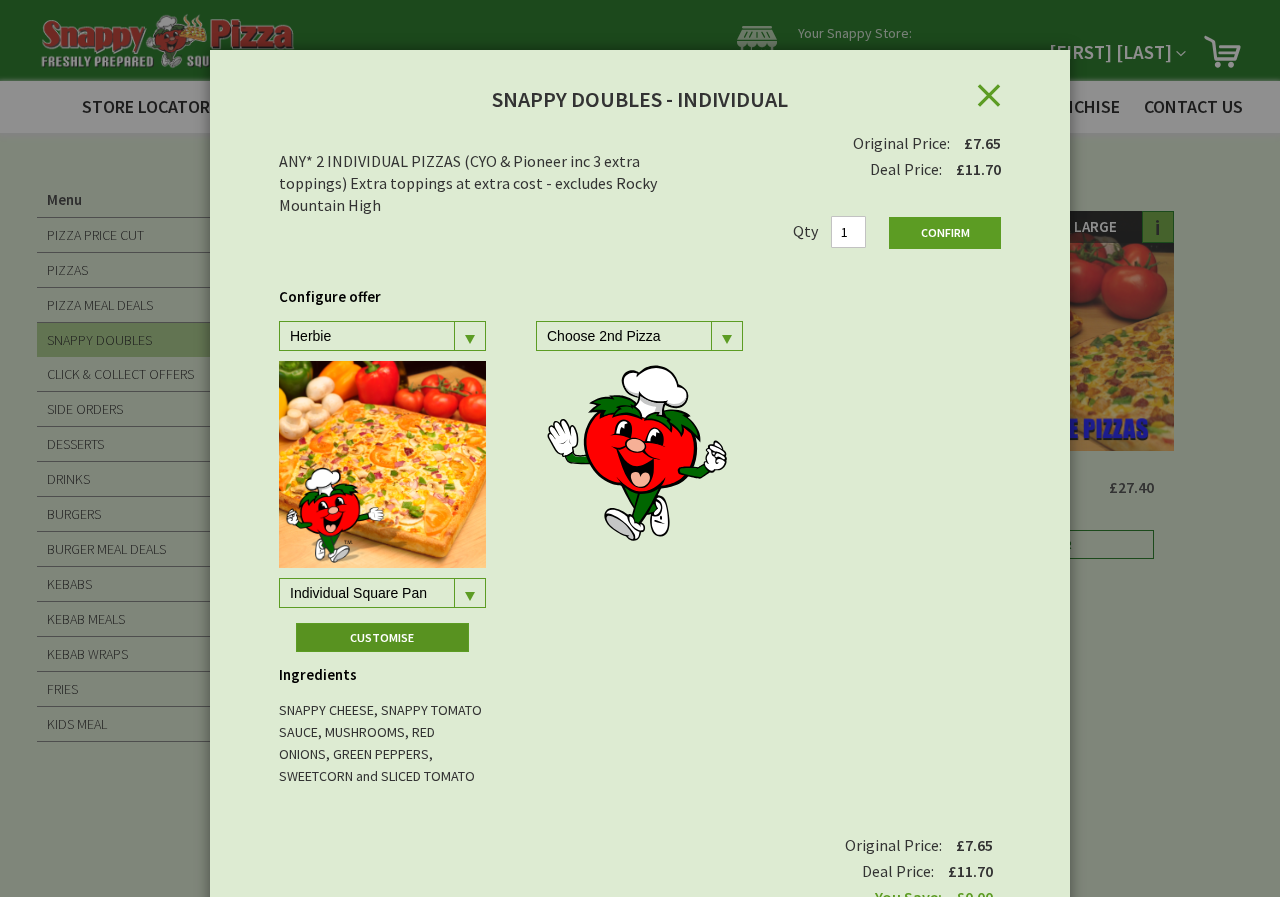 click on "Customise" at bounding box center [383, 637] 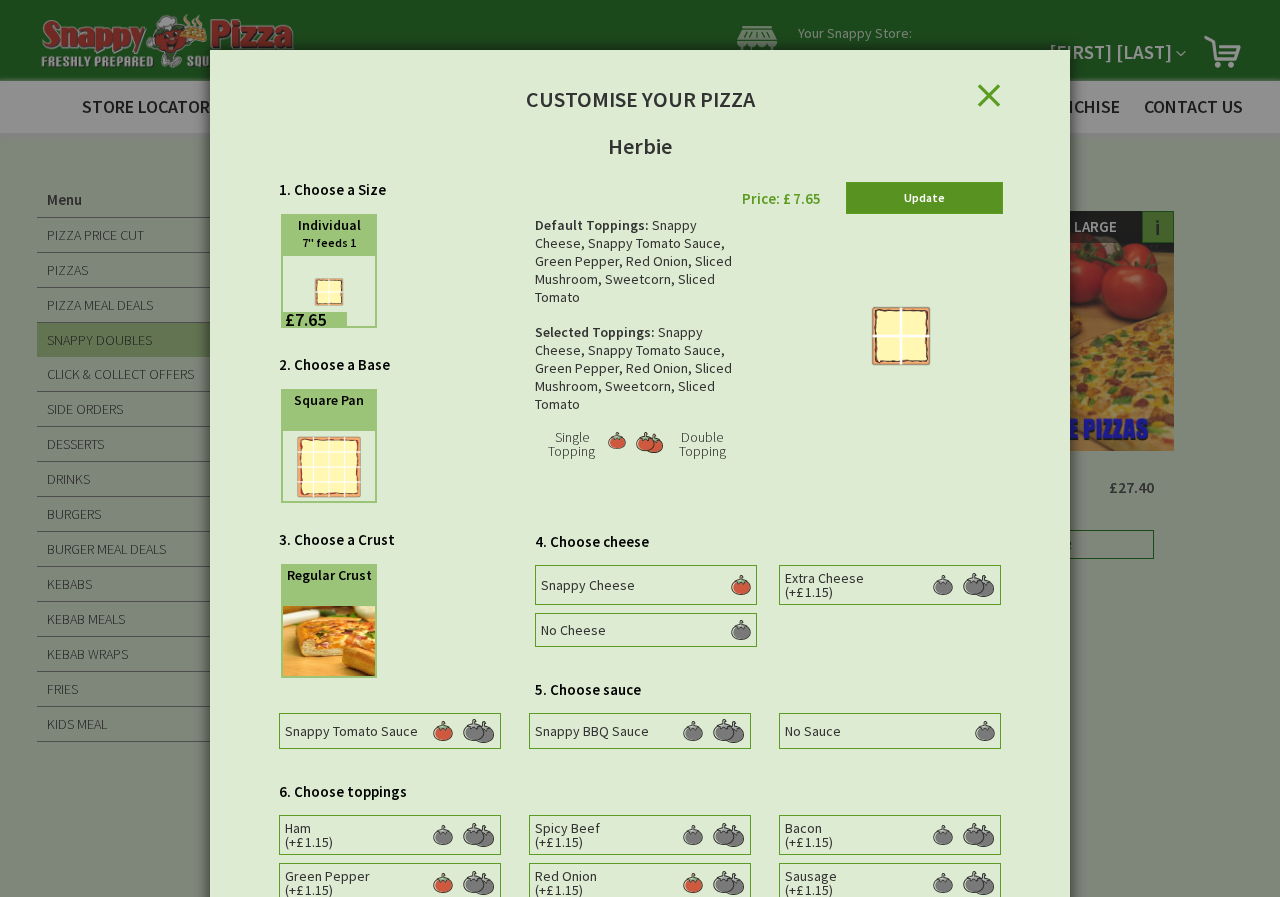 click on "Update" at bounding box center (924, 198) 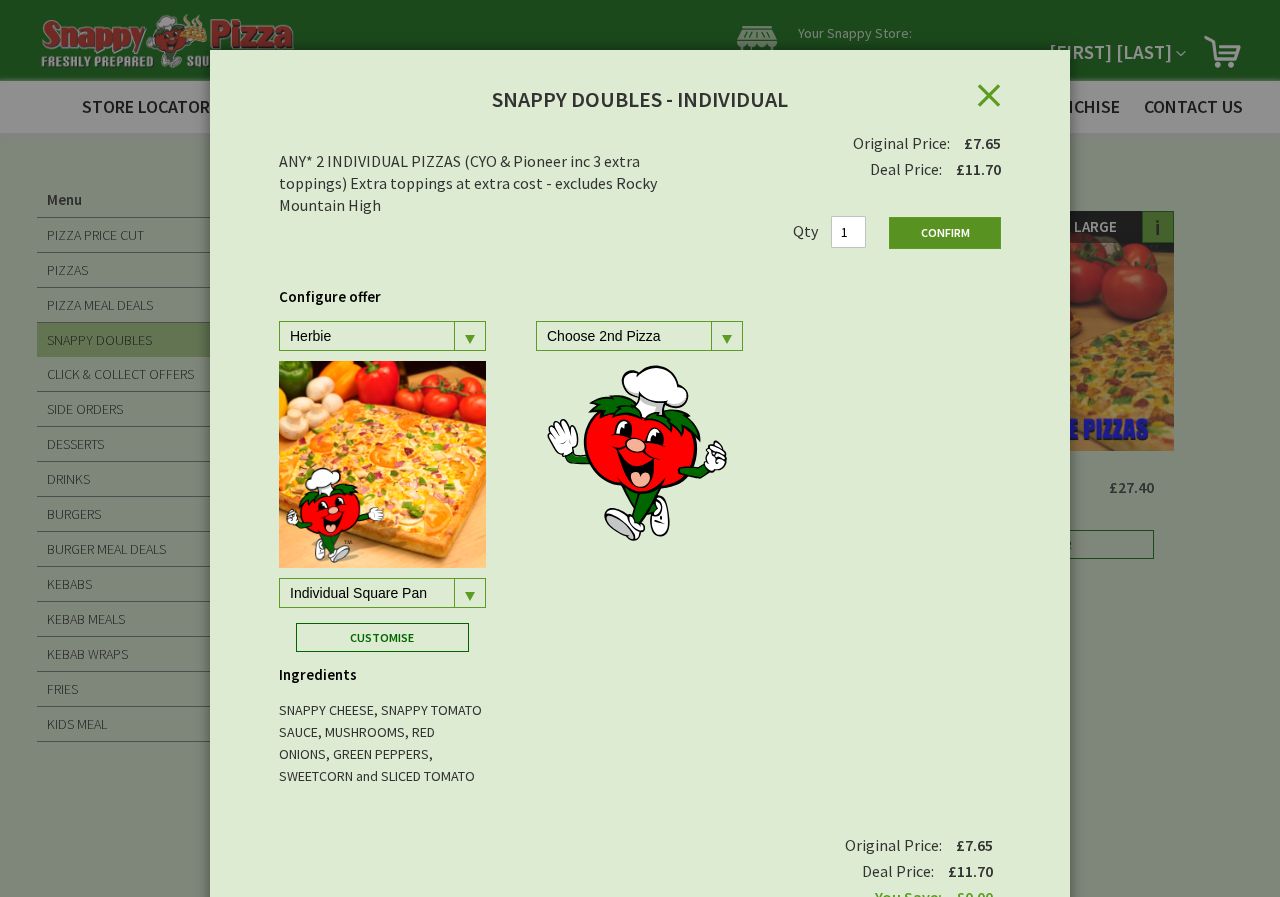 click on "Confirm" at bounding box center (945, 233) 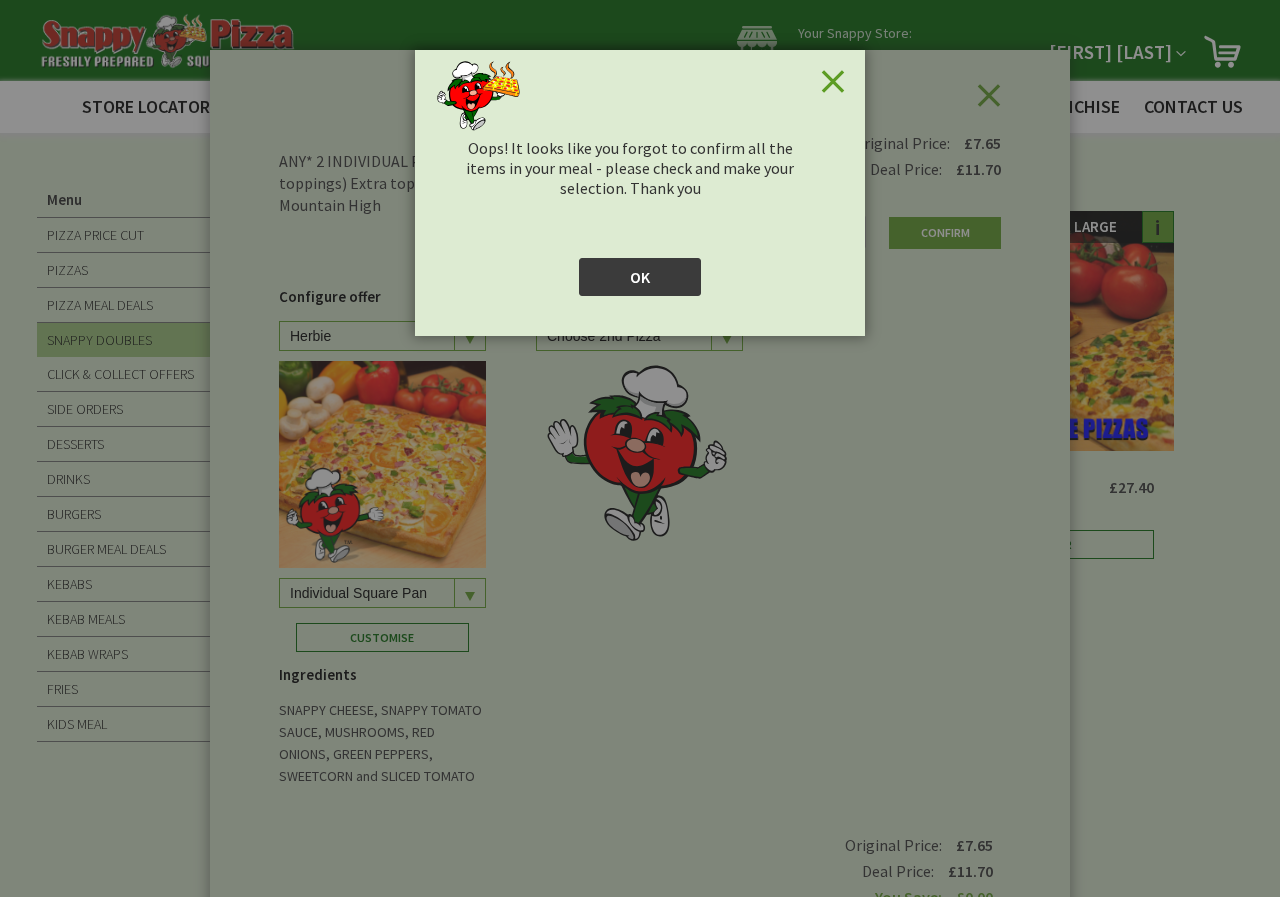 click on "OK" at bounding box center (640, 277) 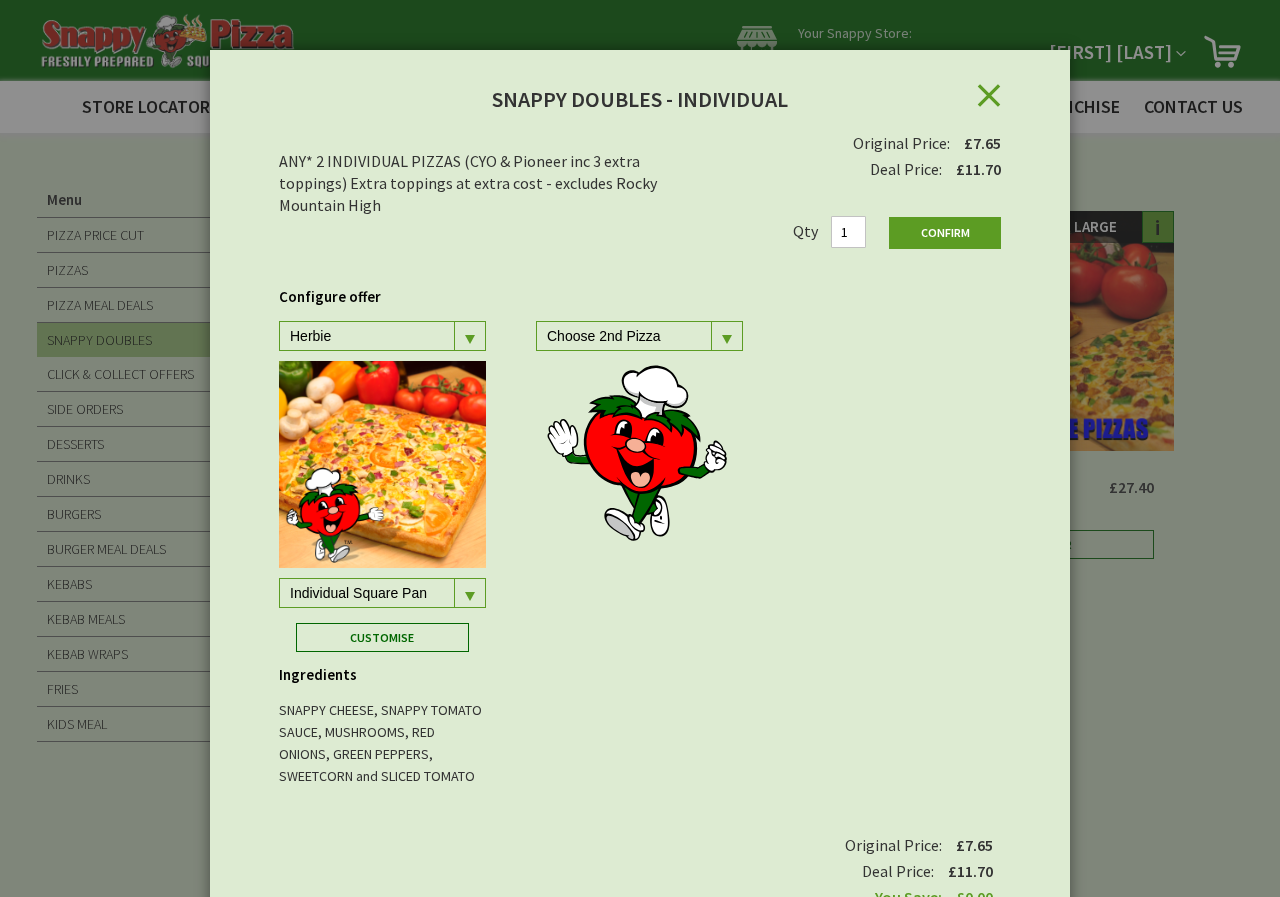 click at bounding box center [469, 336] 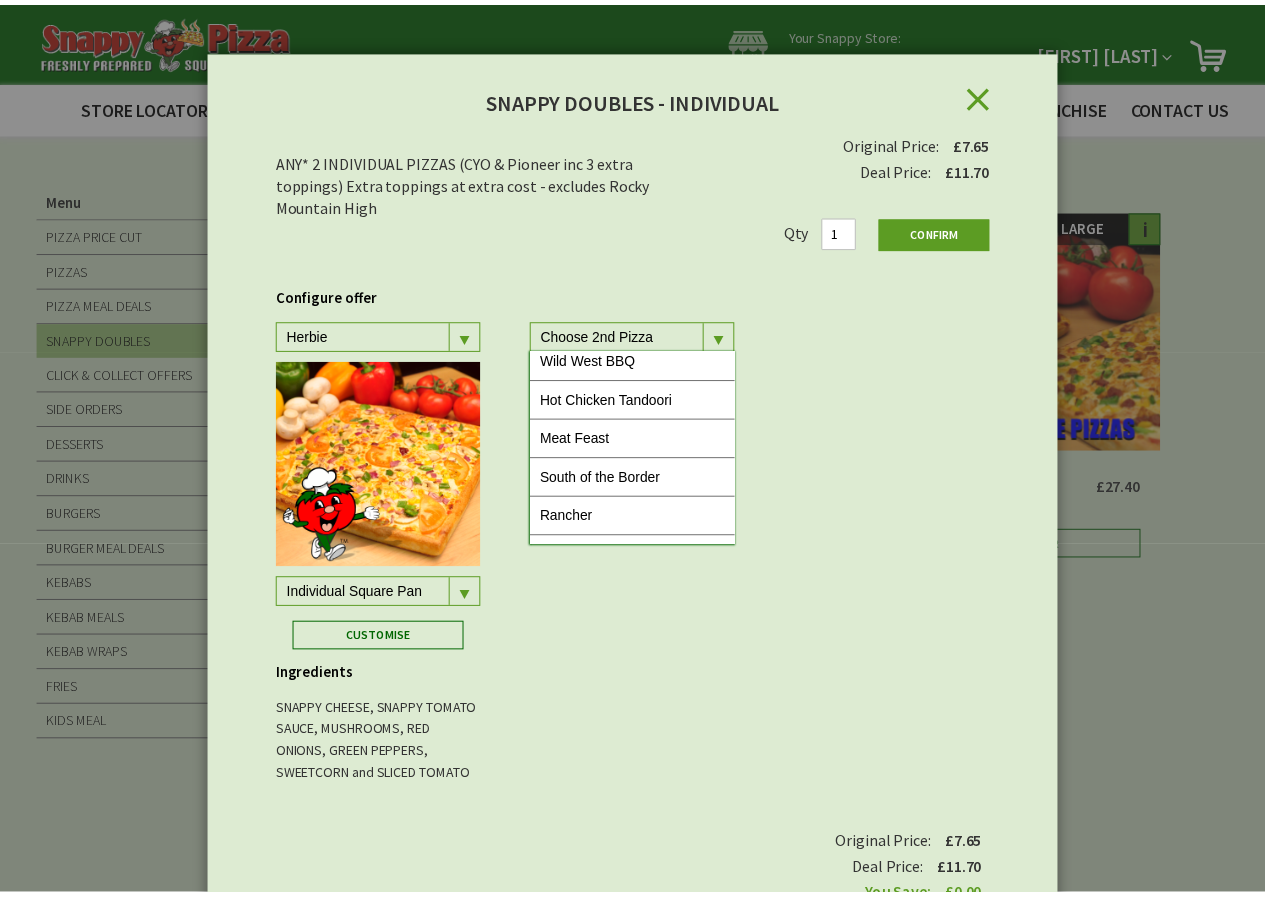 scroll, scrollTop: 481, scrollLeft: 0, axis: vertical 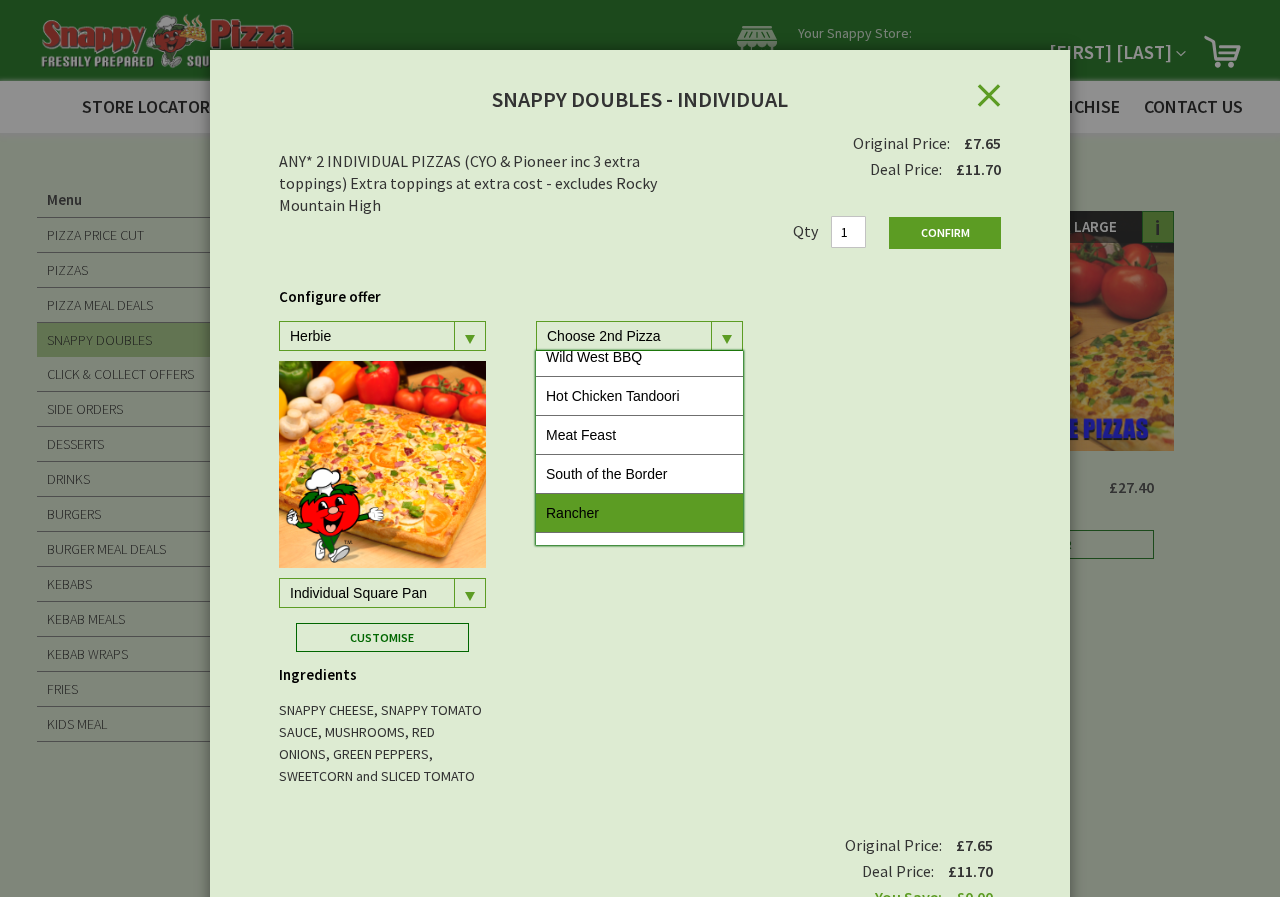click on "Rancher" at bounding box center (639, 513) 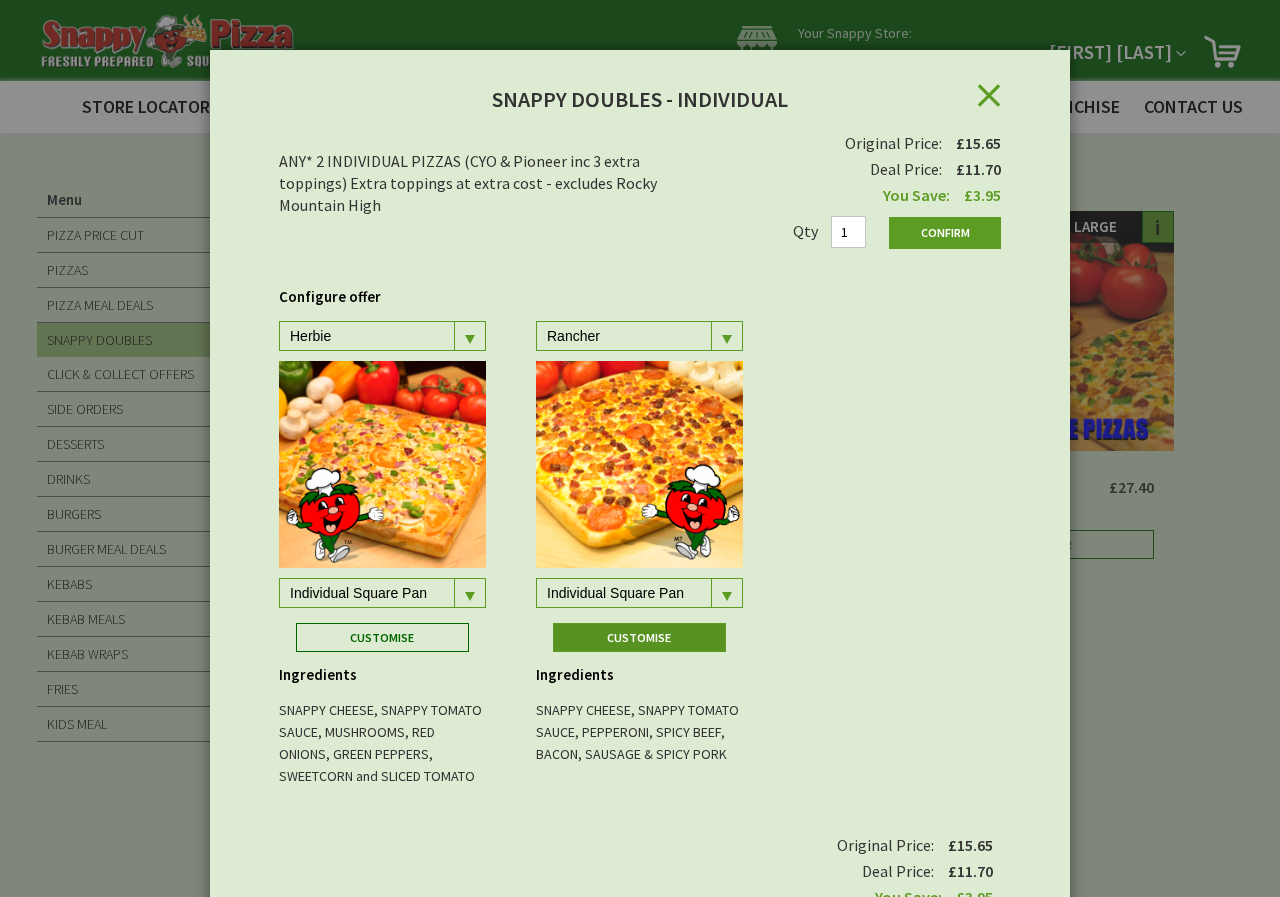 click on "Customise" at bounding box center [383, 637] 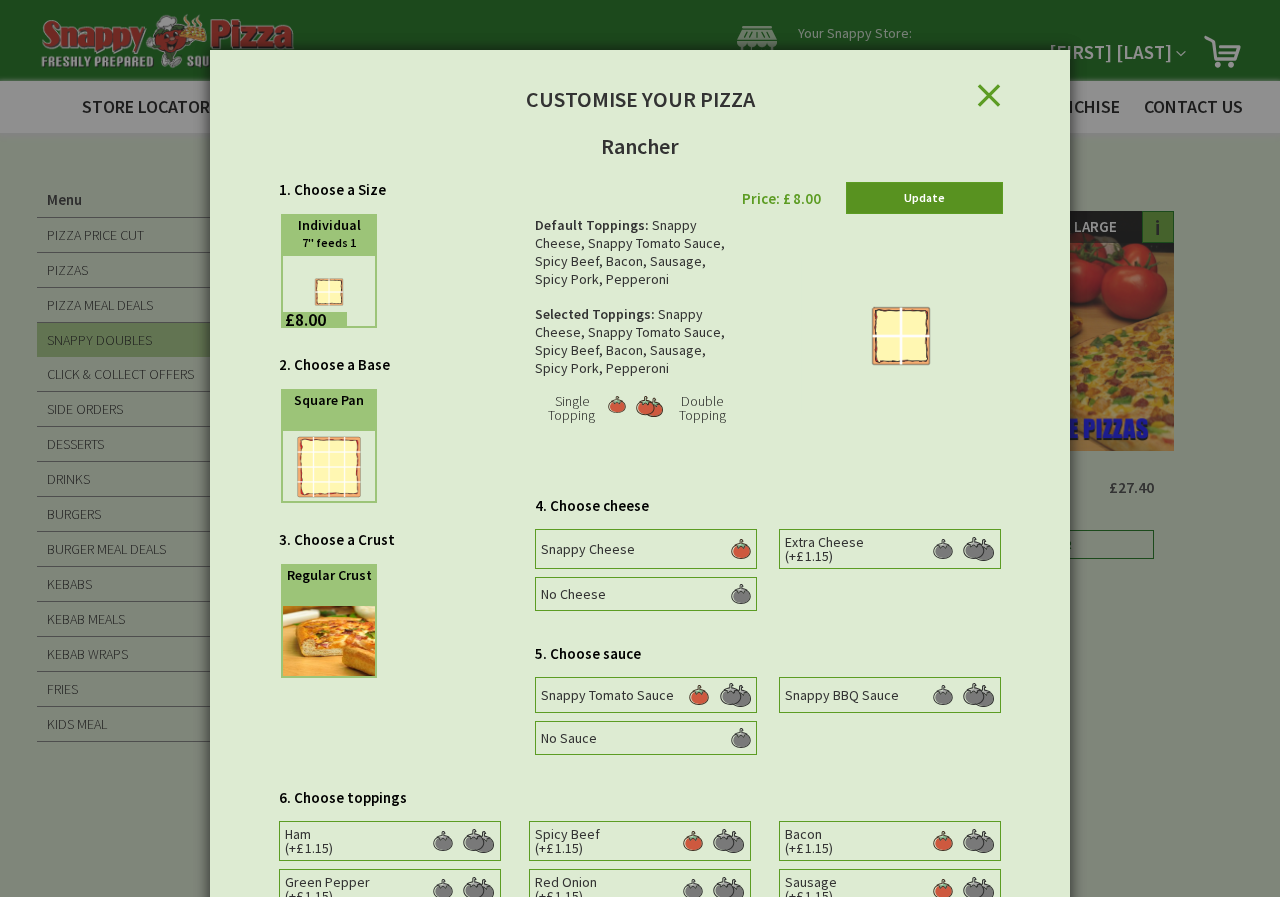 click on "Update" at bounding box center (924, 198) 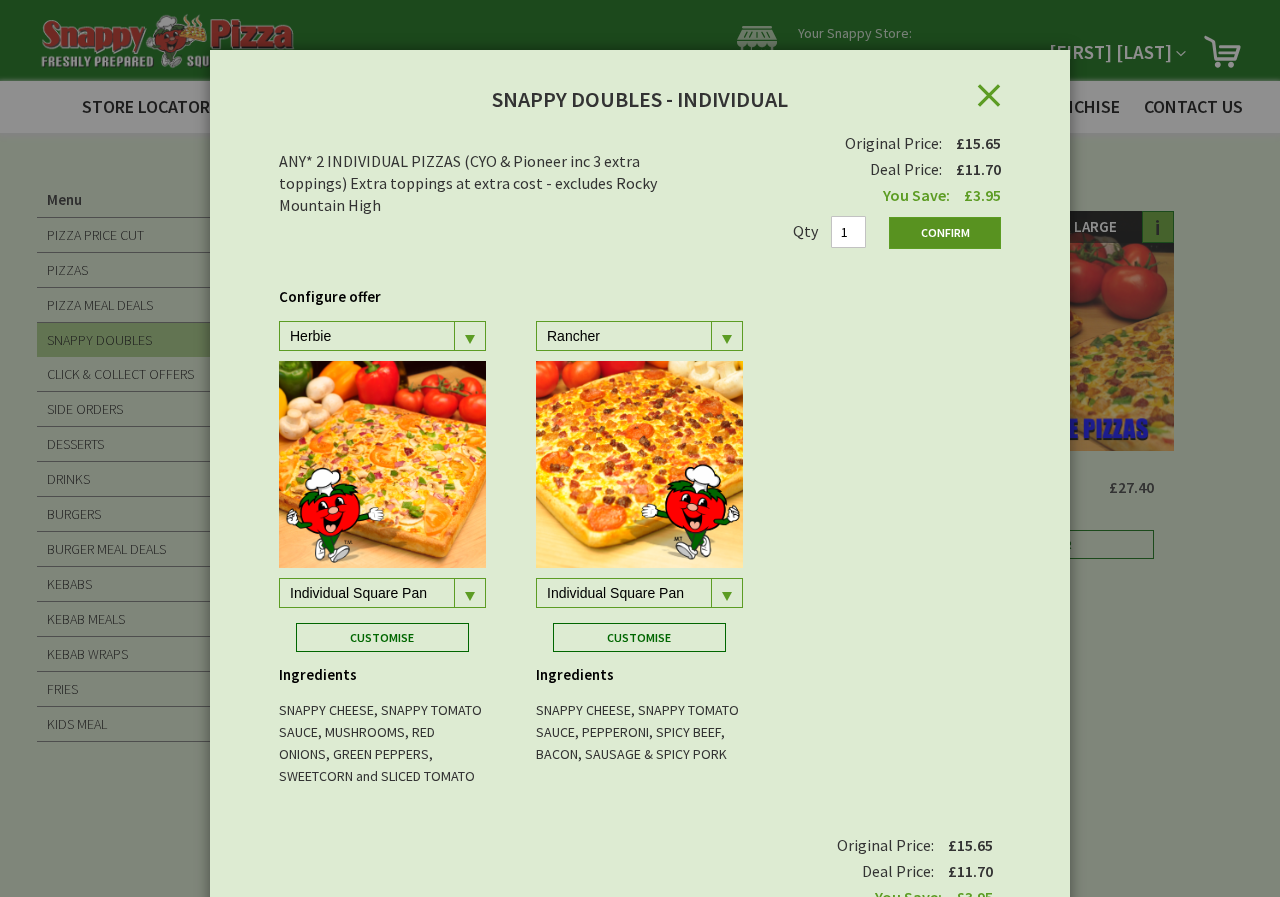 click on "Confirm" at bounding box center [945, 233] 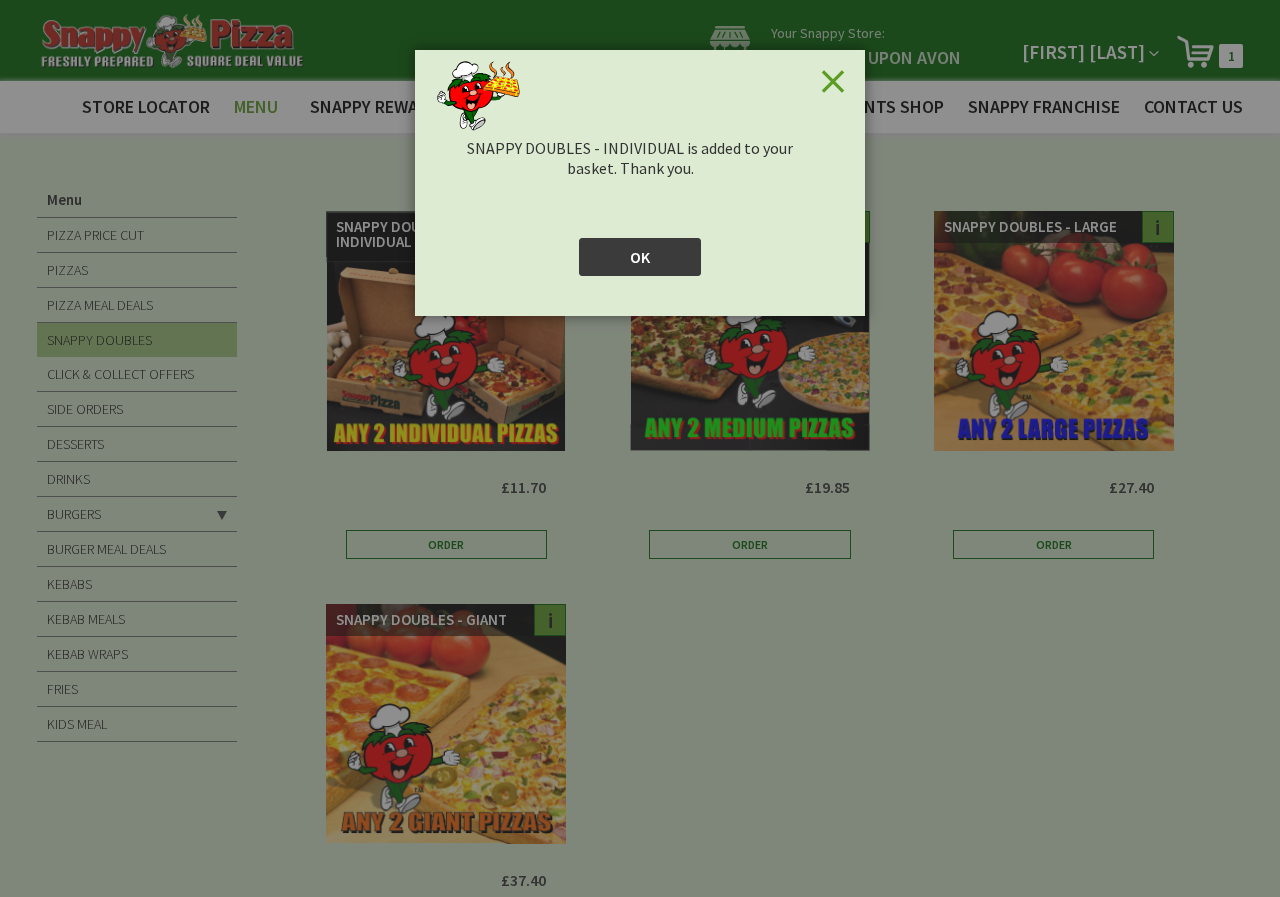 click on "OK" at bounding box center [640, 257] 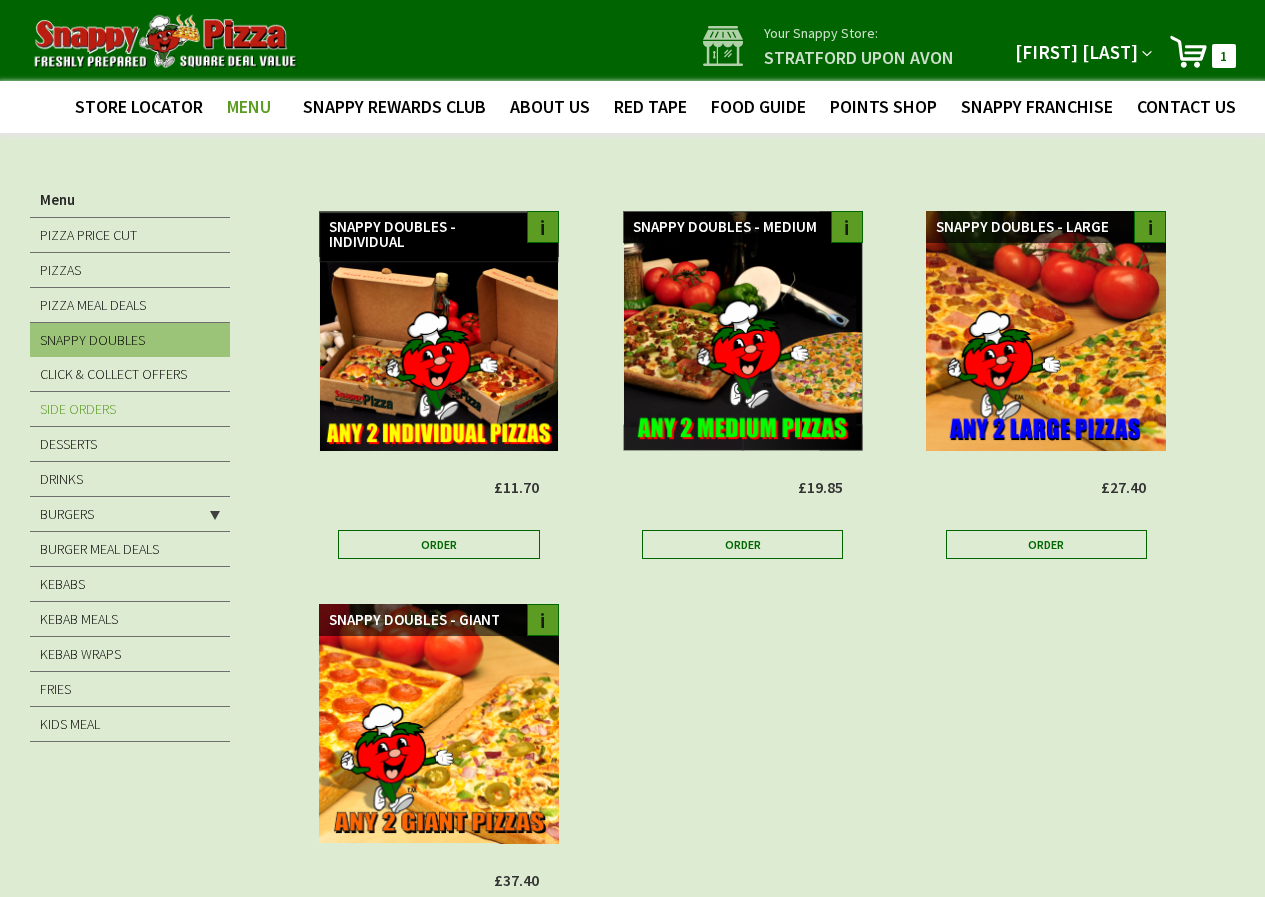 click on "SIDE ORDERS" at bounding box center (78, 409) 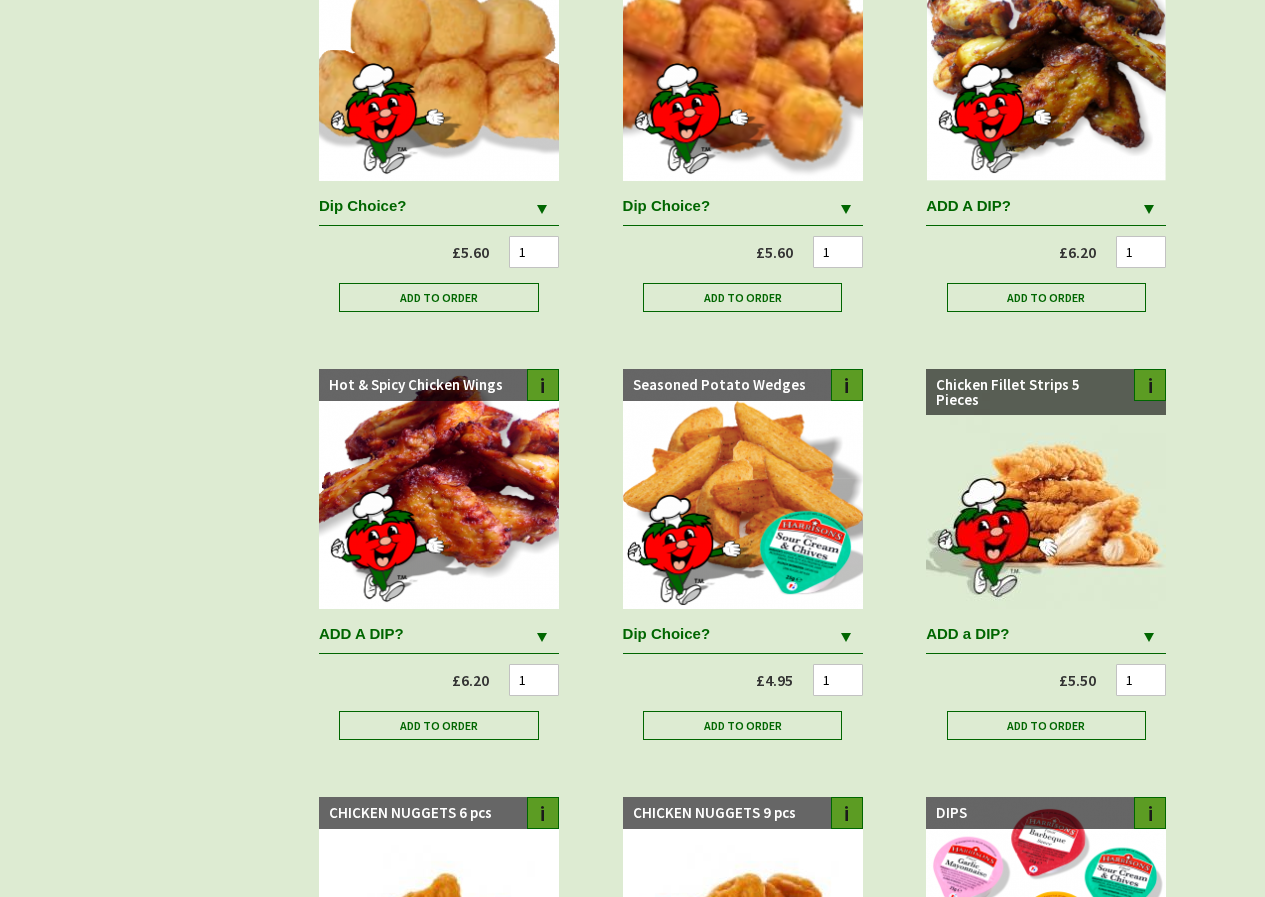 scroll, scrollTop: 1600, scrollLeft: 0, axis: vertical 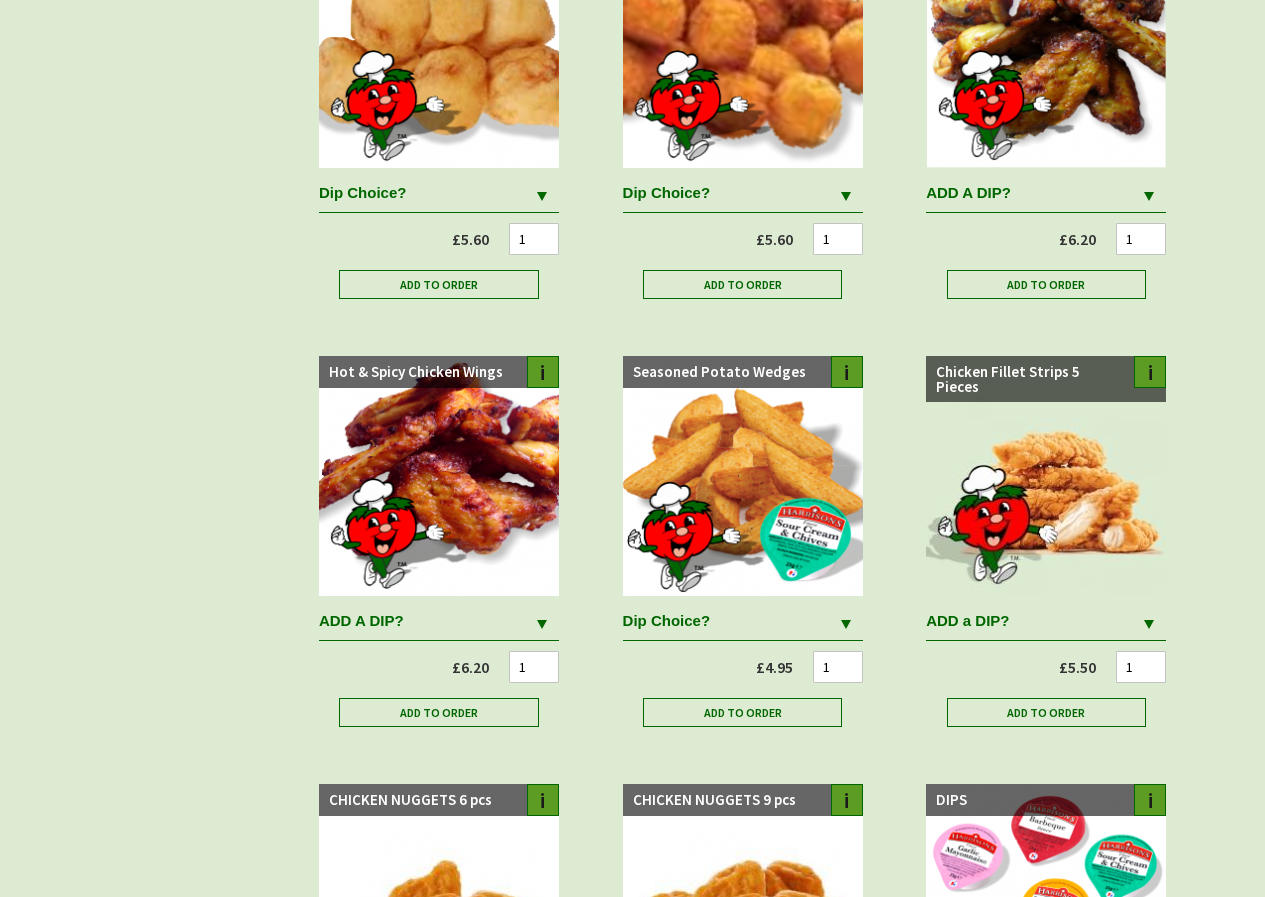 click at bounding box center (542, 624) 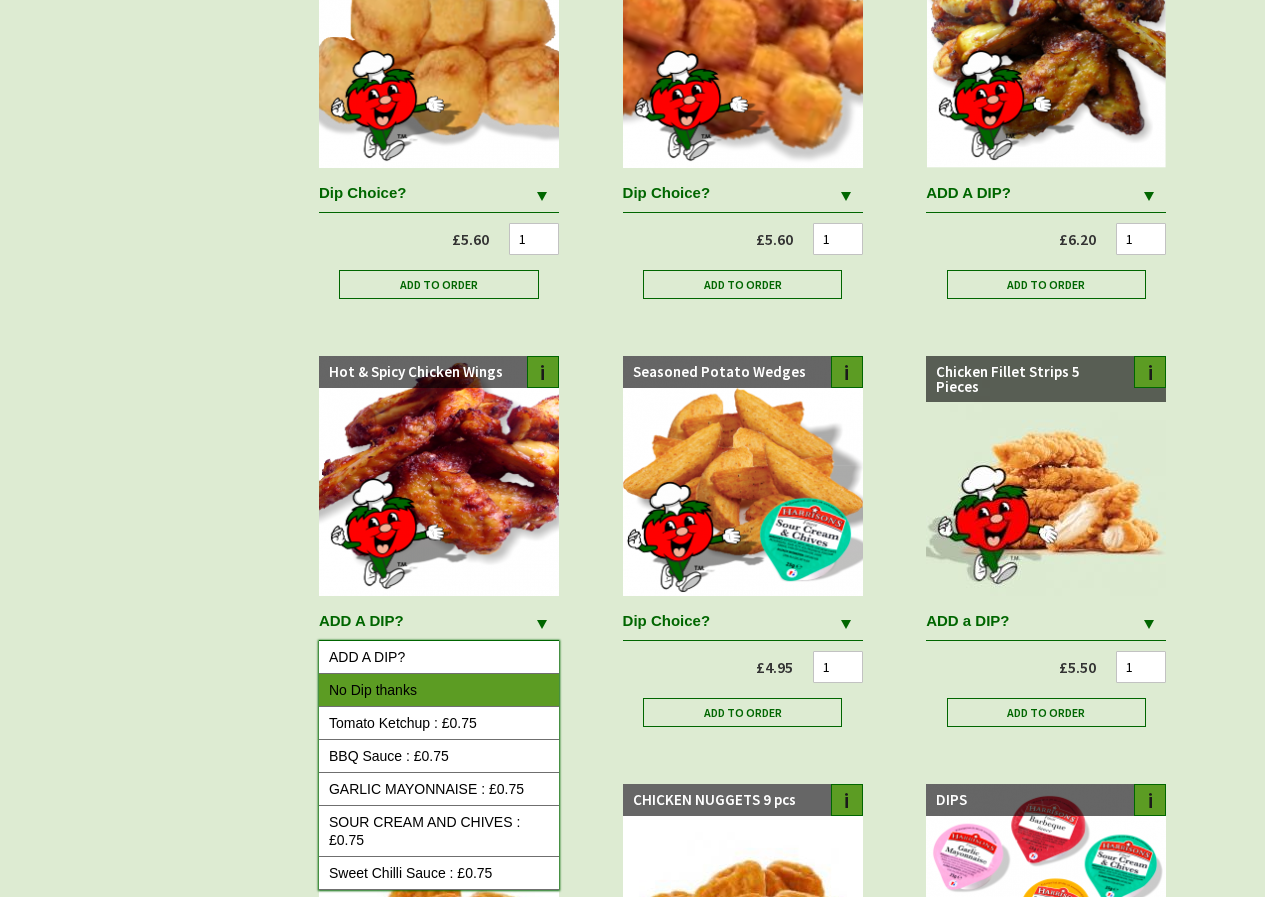 click on "No Dip thanks" at bounding box center [439, 690] 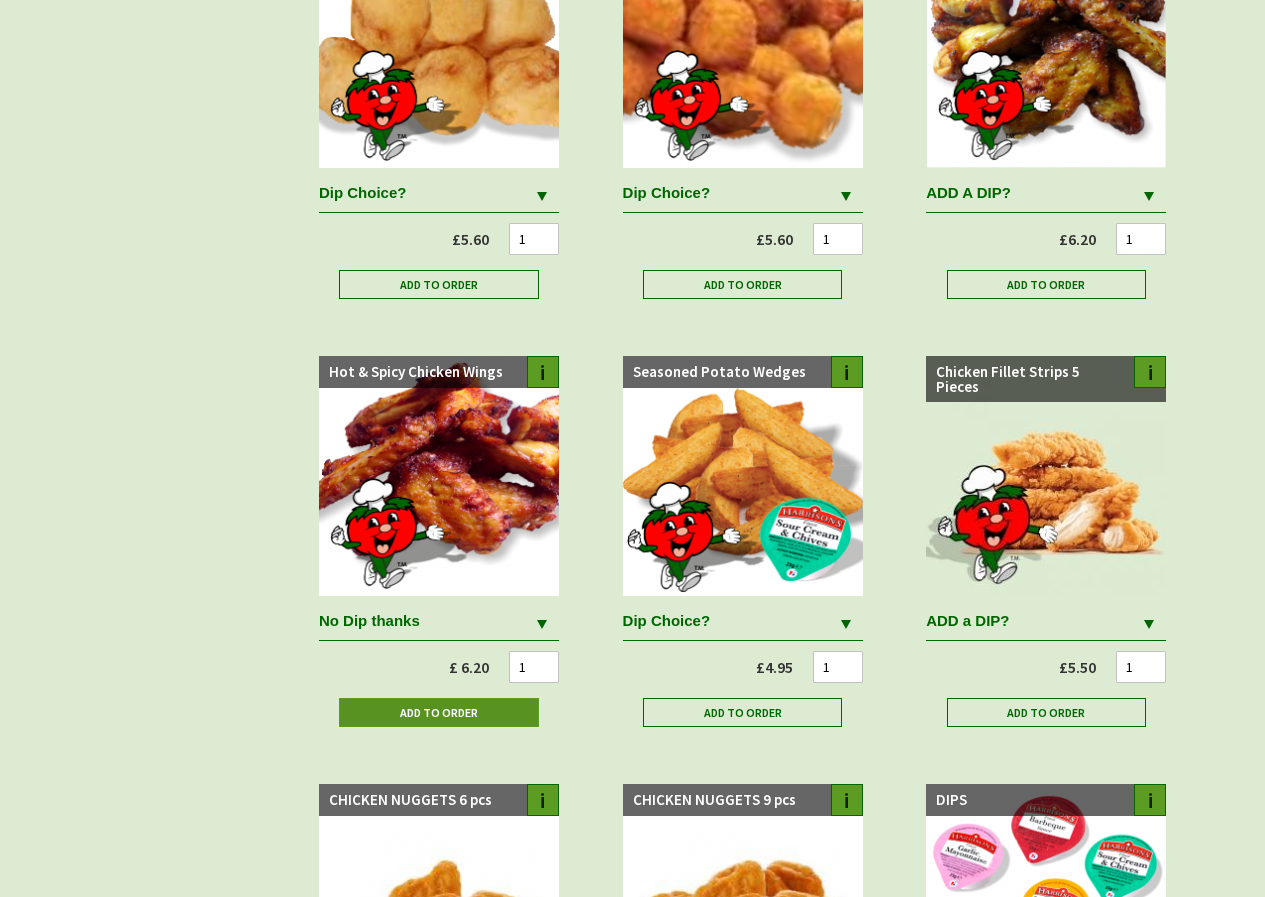 click on "Add to Order" at bounding box center (439, 712) 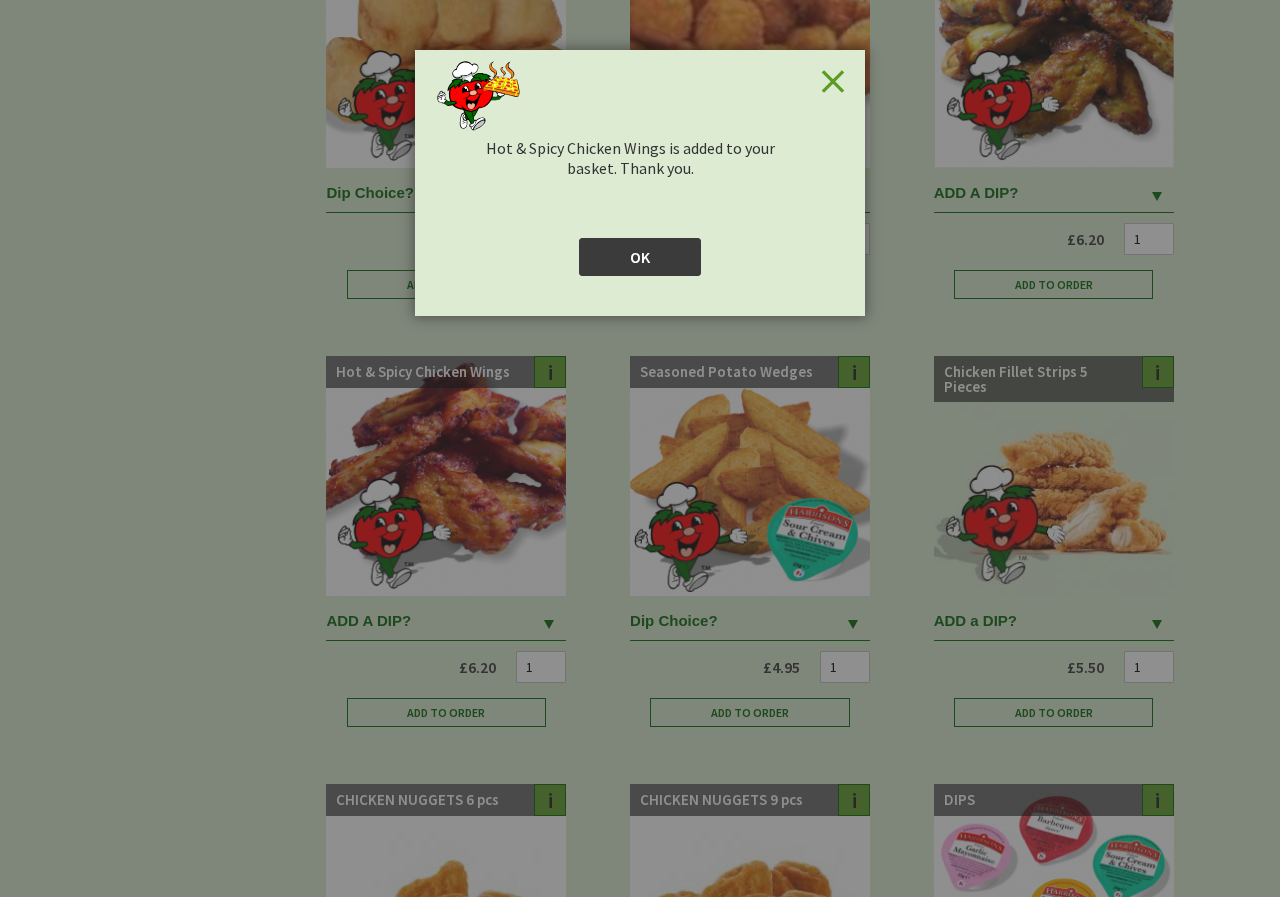 click on "OK" at bounding box center [640, 257] 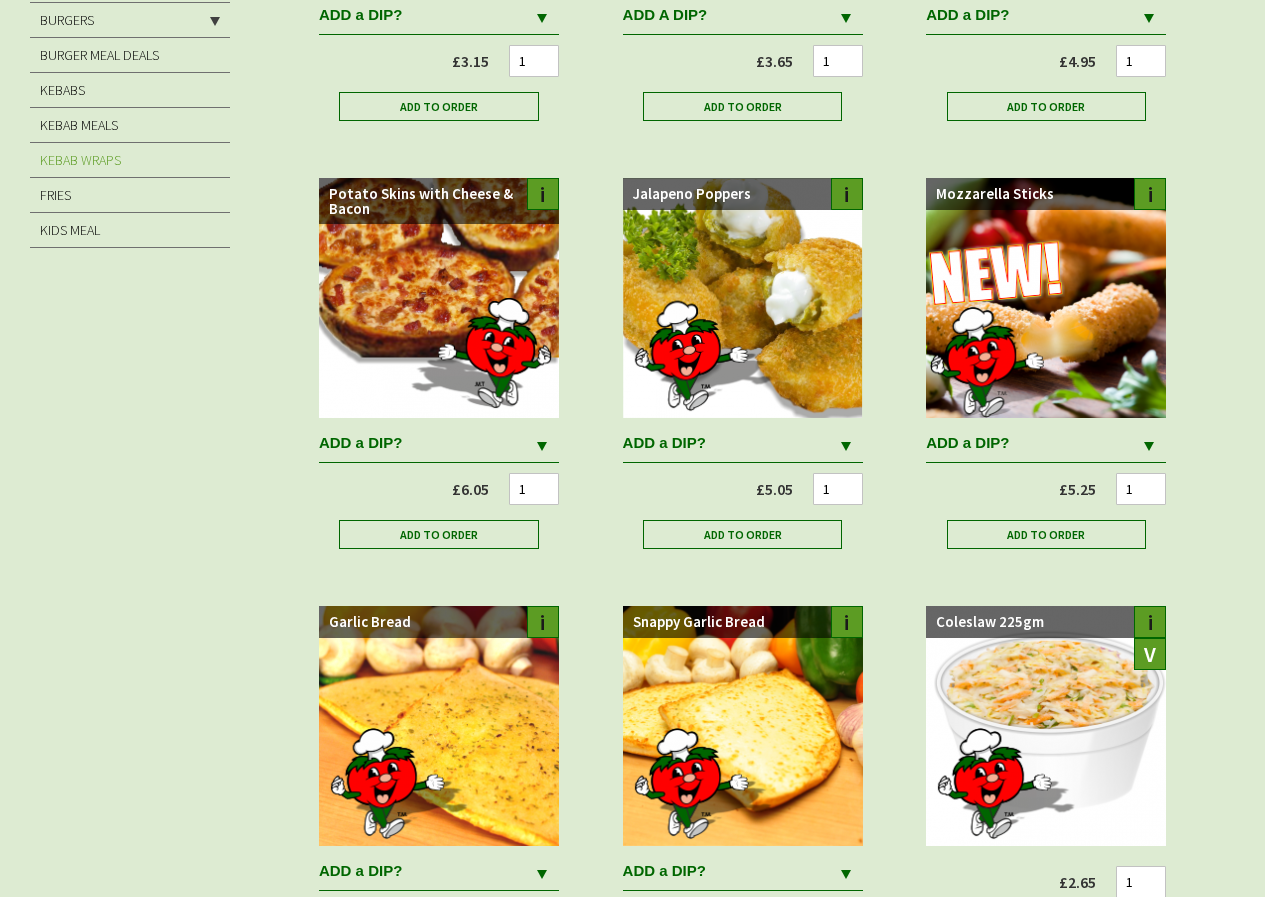 scroll, scrollTop: 400, scrollLeft: 0, axis: vertical 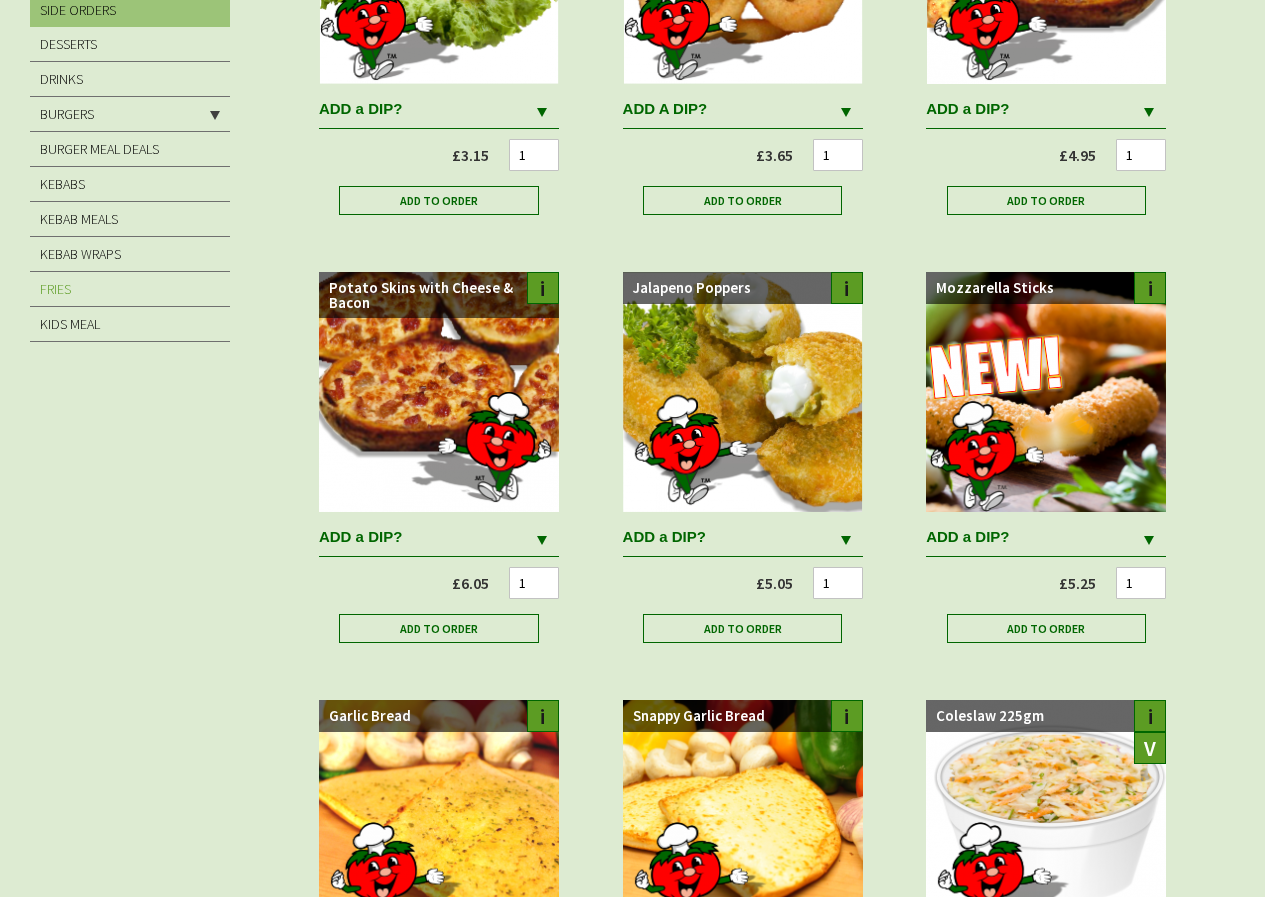 click on "FRIES" at bounding box center (130, 289) 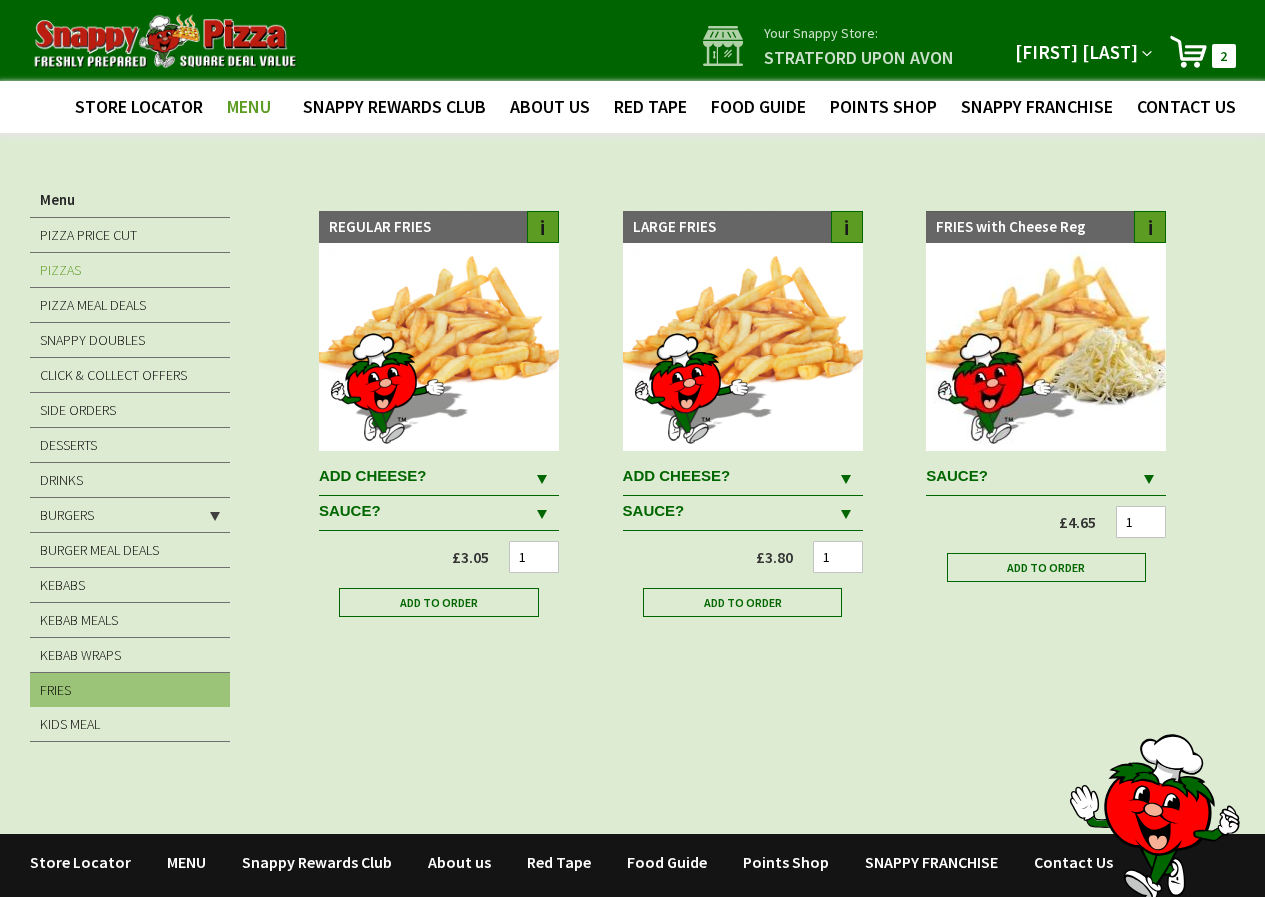 scroll, scrollTop: 0, scrollLeft: 0, axis: both 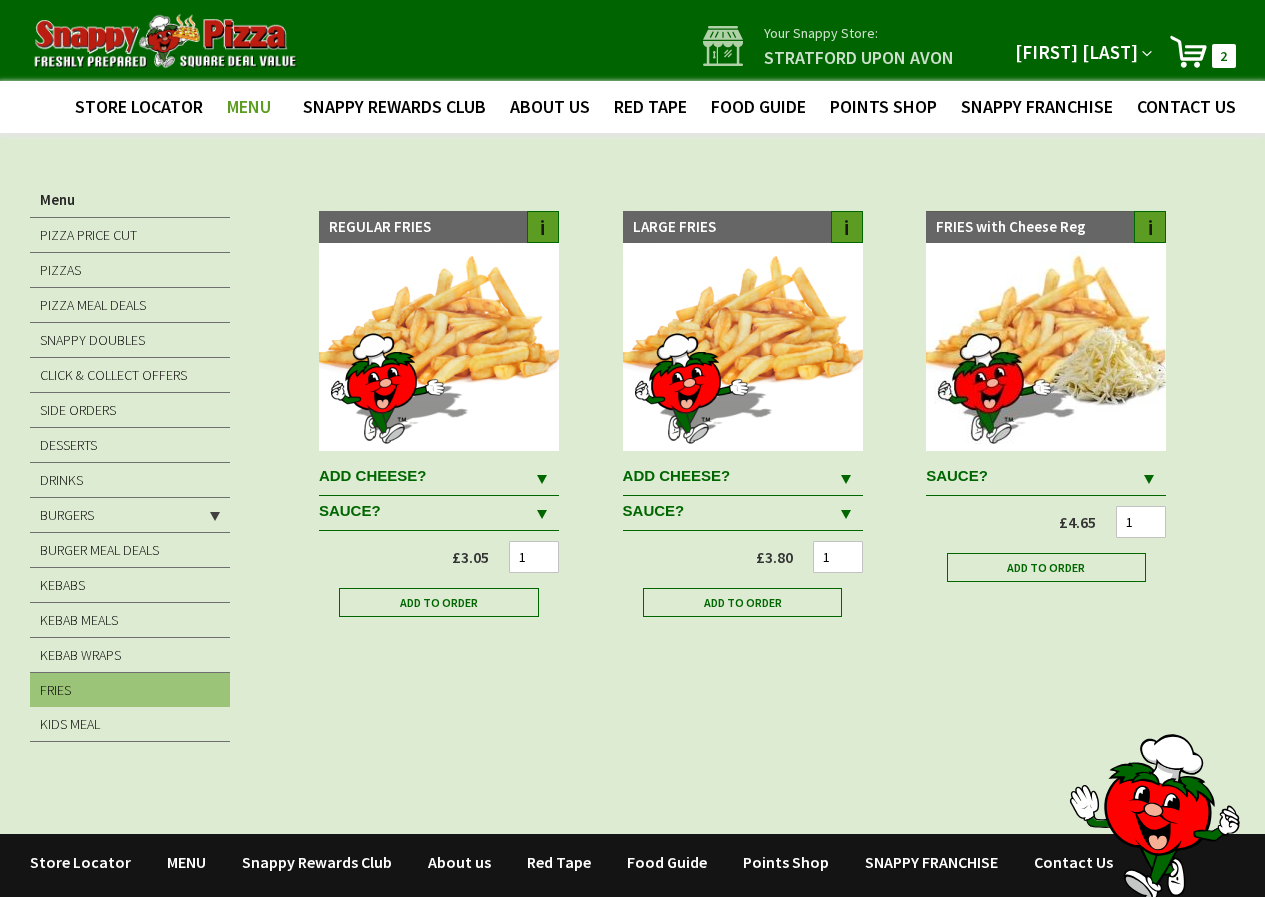 click at bounding box center (1149, 478) 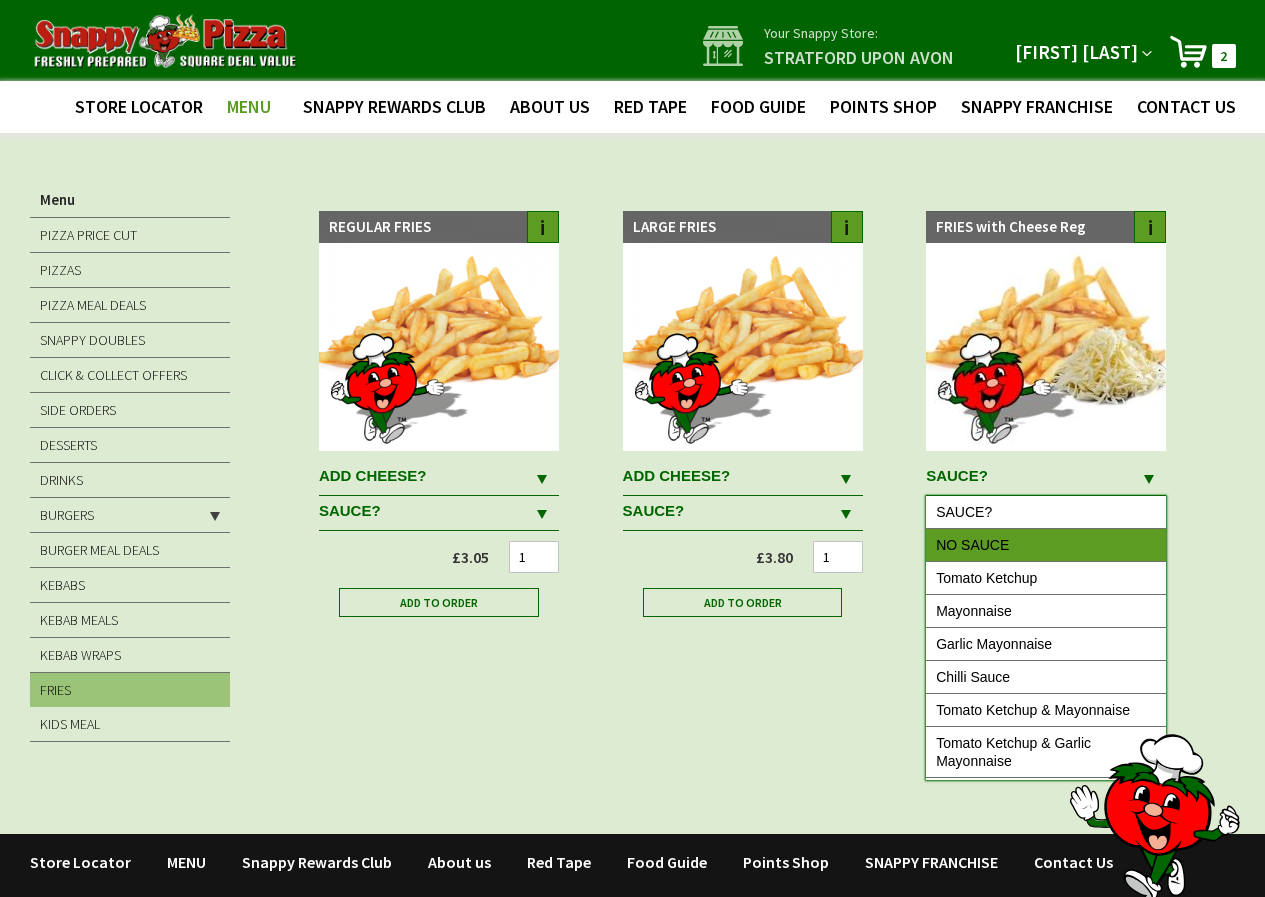 click on "NO SAUCE" at bounding box center [1046, 545] 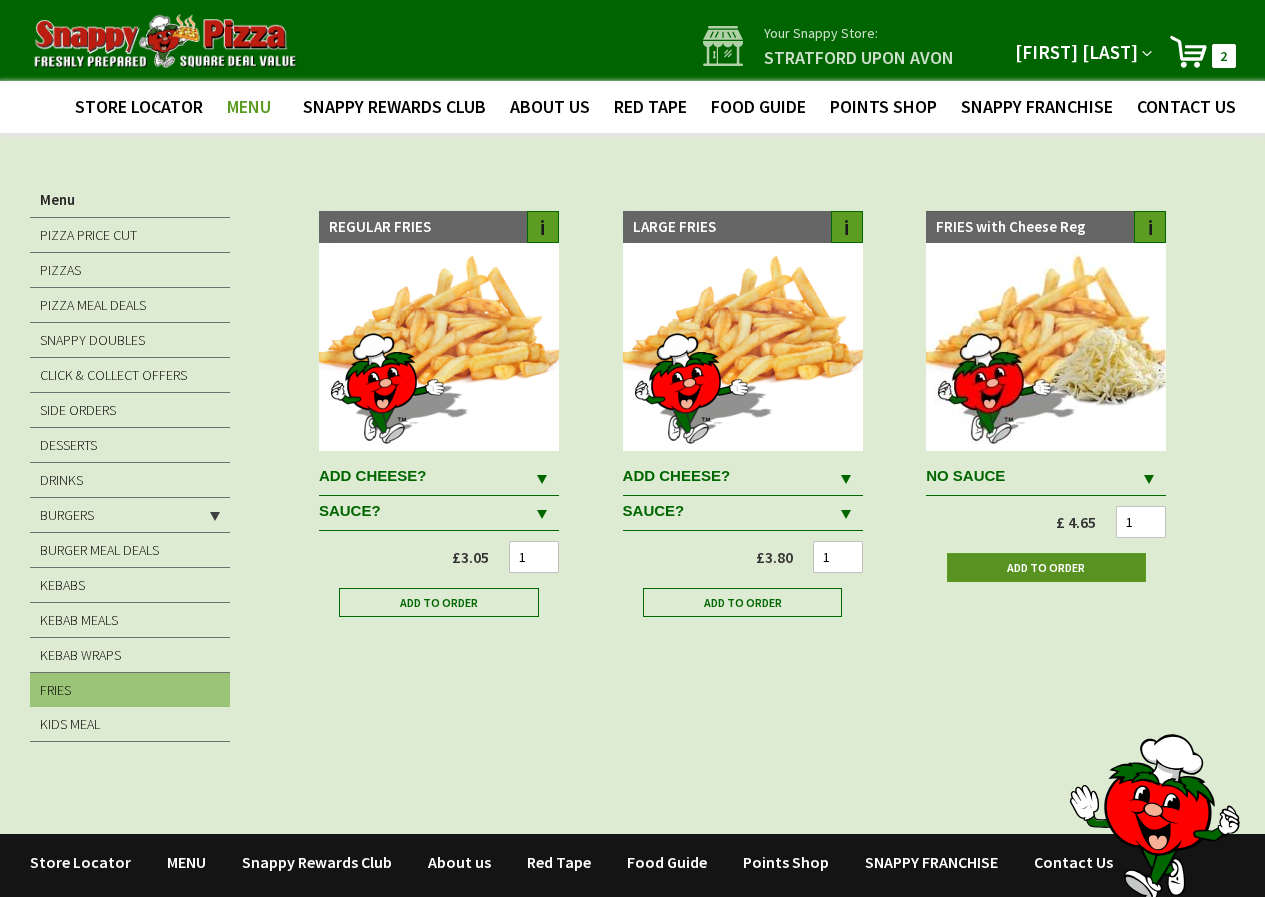 click on "Add to Order" at bounding box center [1046, 567] 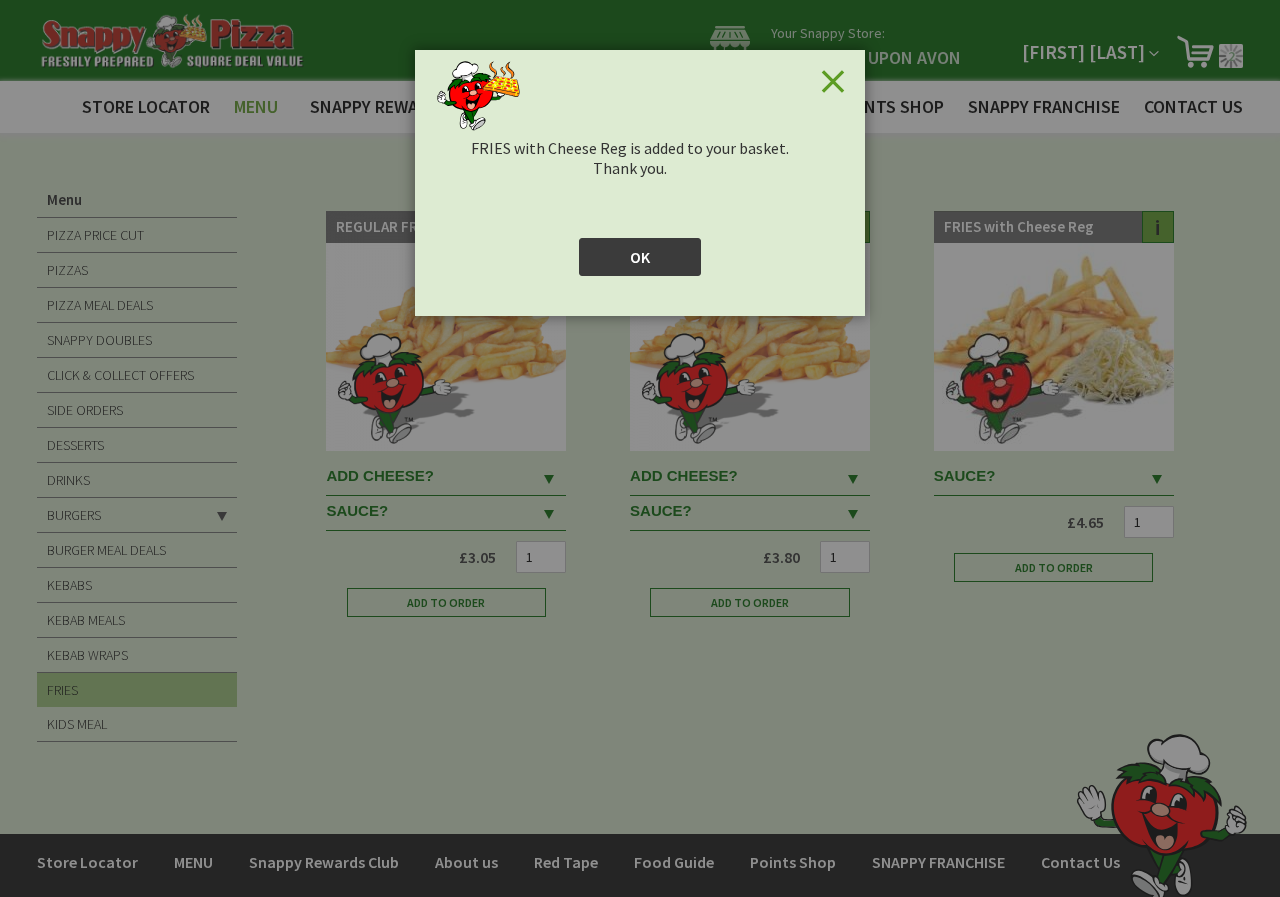 click on "OK" at bounding box center [640, 257] 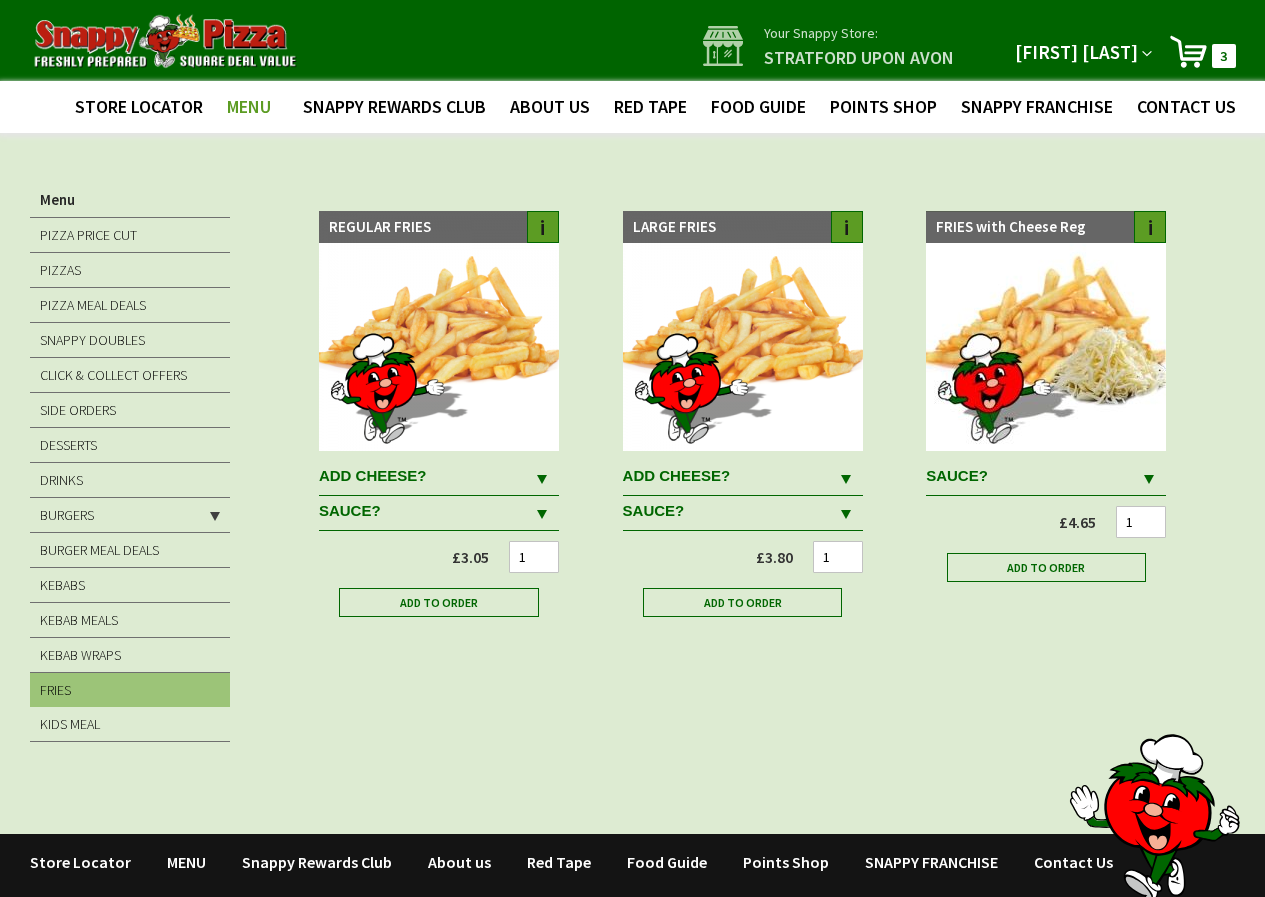 click at bounding box center [542, 479] 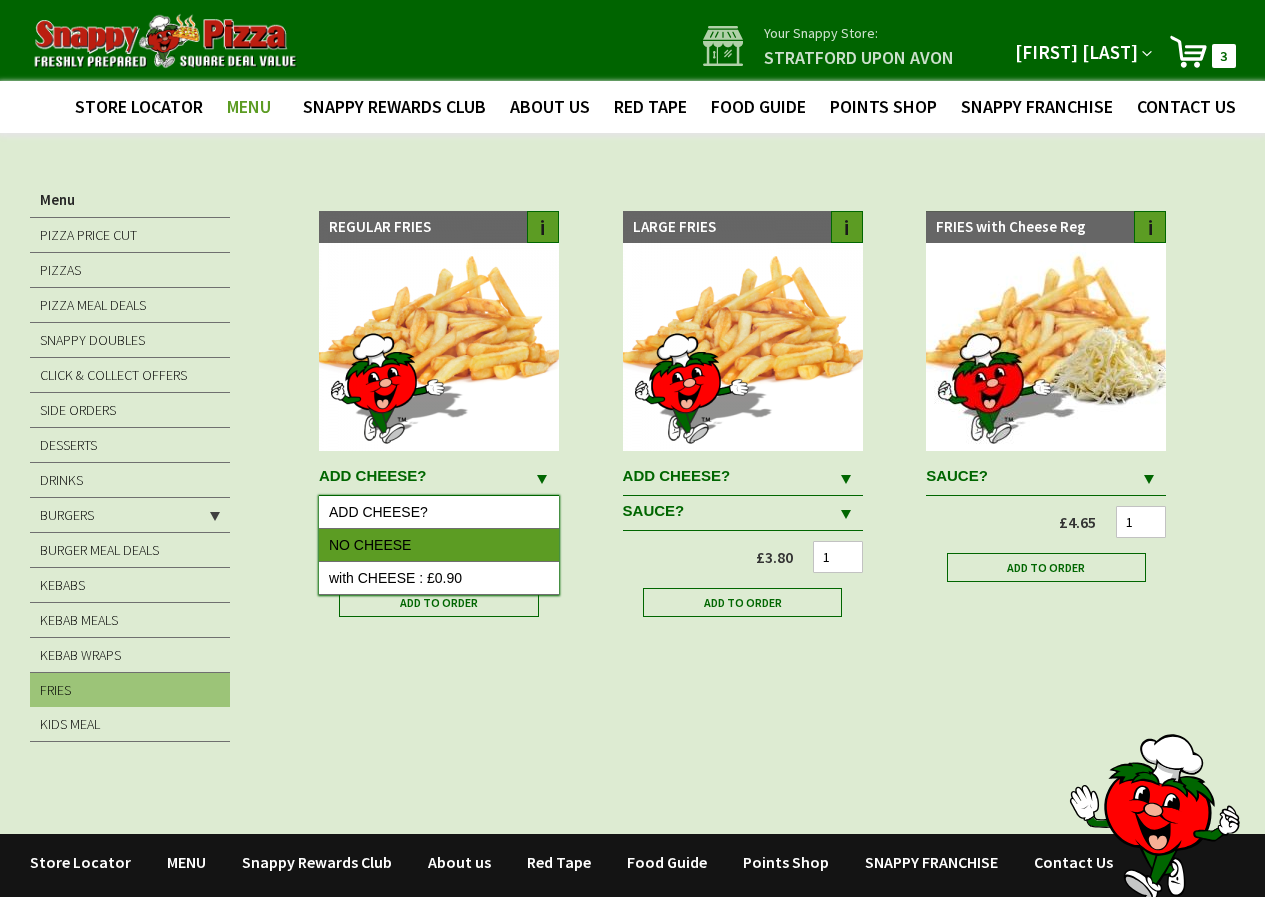 click on "NO CHEESE" at bounding box center (439, 545) 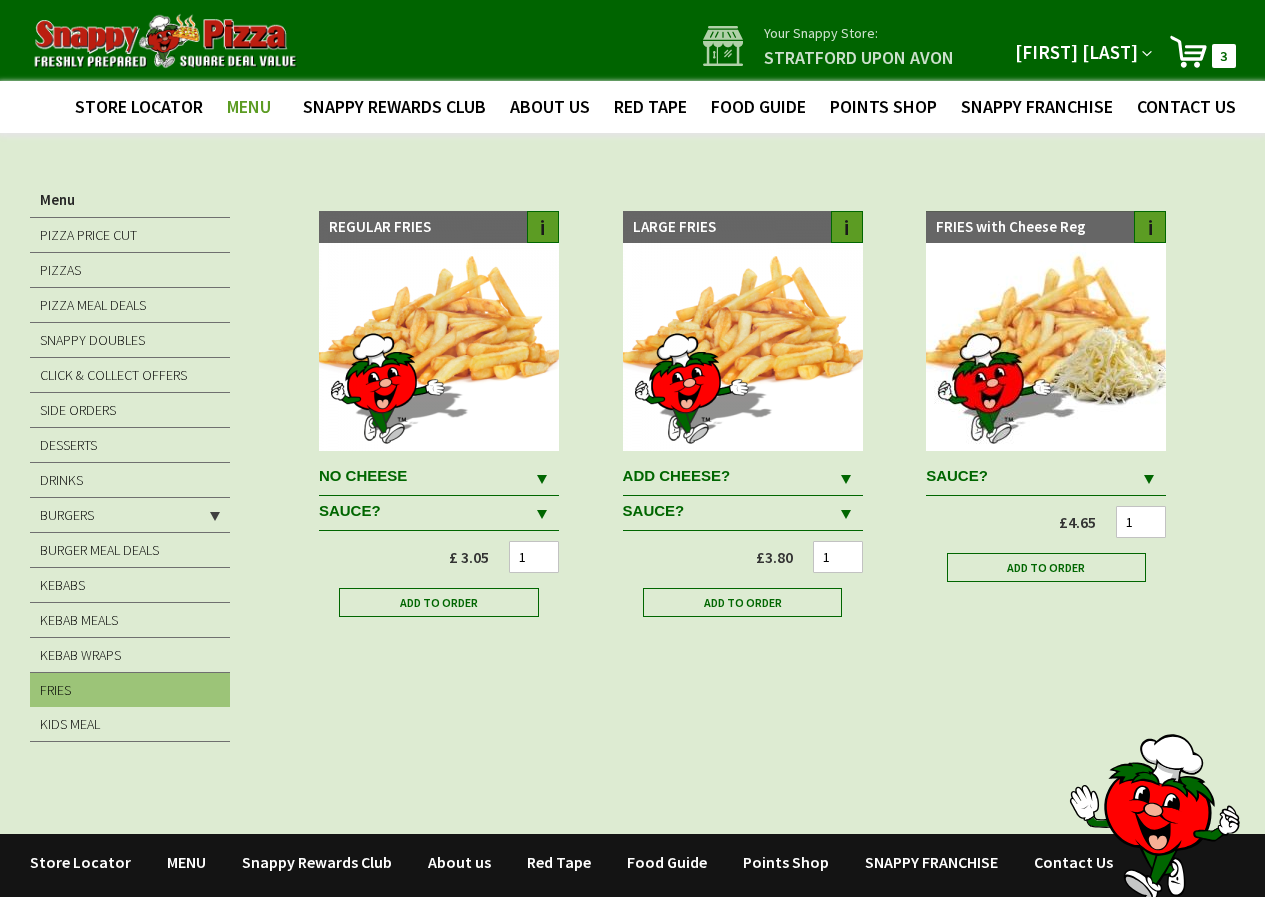 click at bounding box center (542, 479) 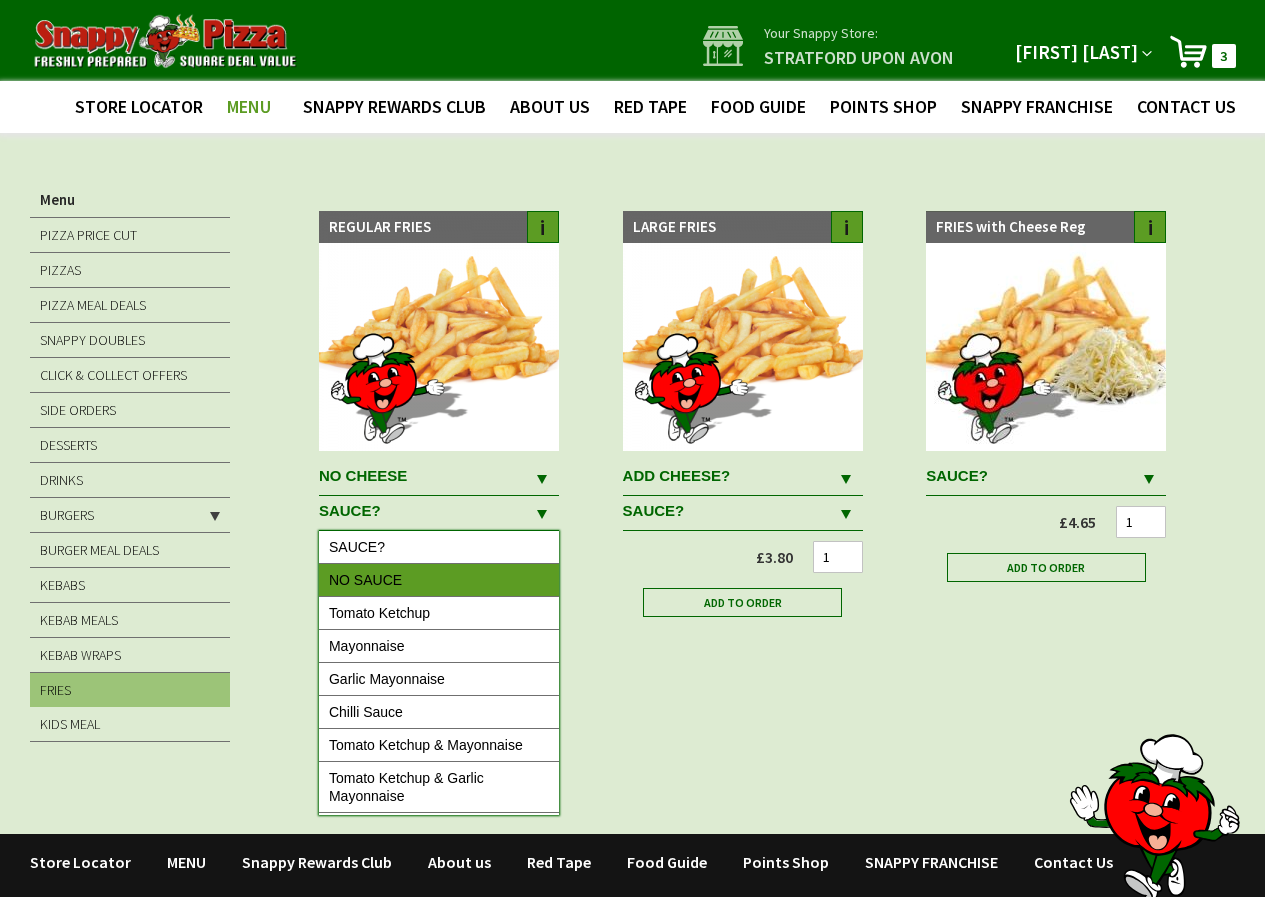 click on "NO SAUCE" at bounding box center (439, 580) 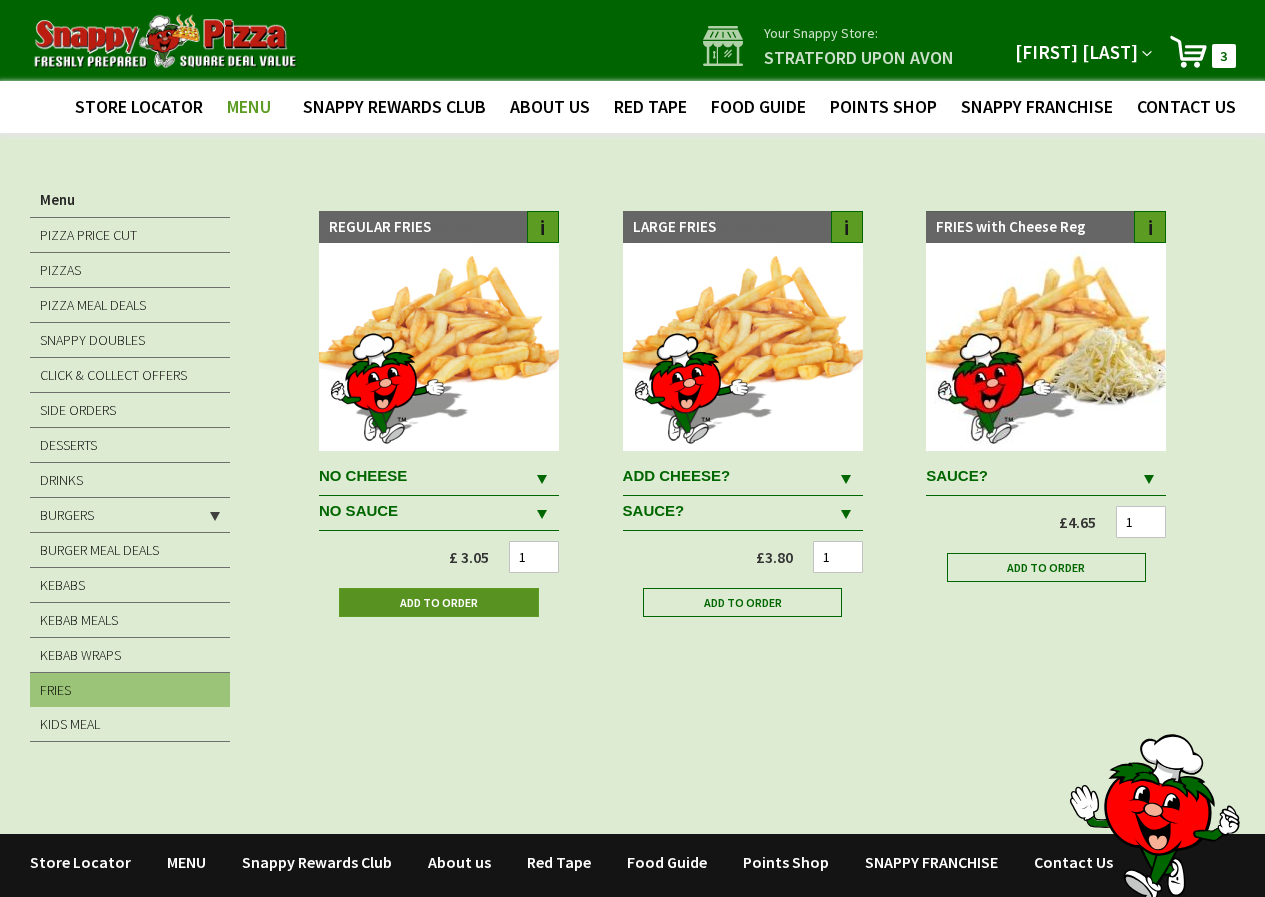 click on "Add to Order" at bounding box center [439, 602] 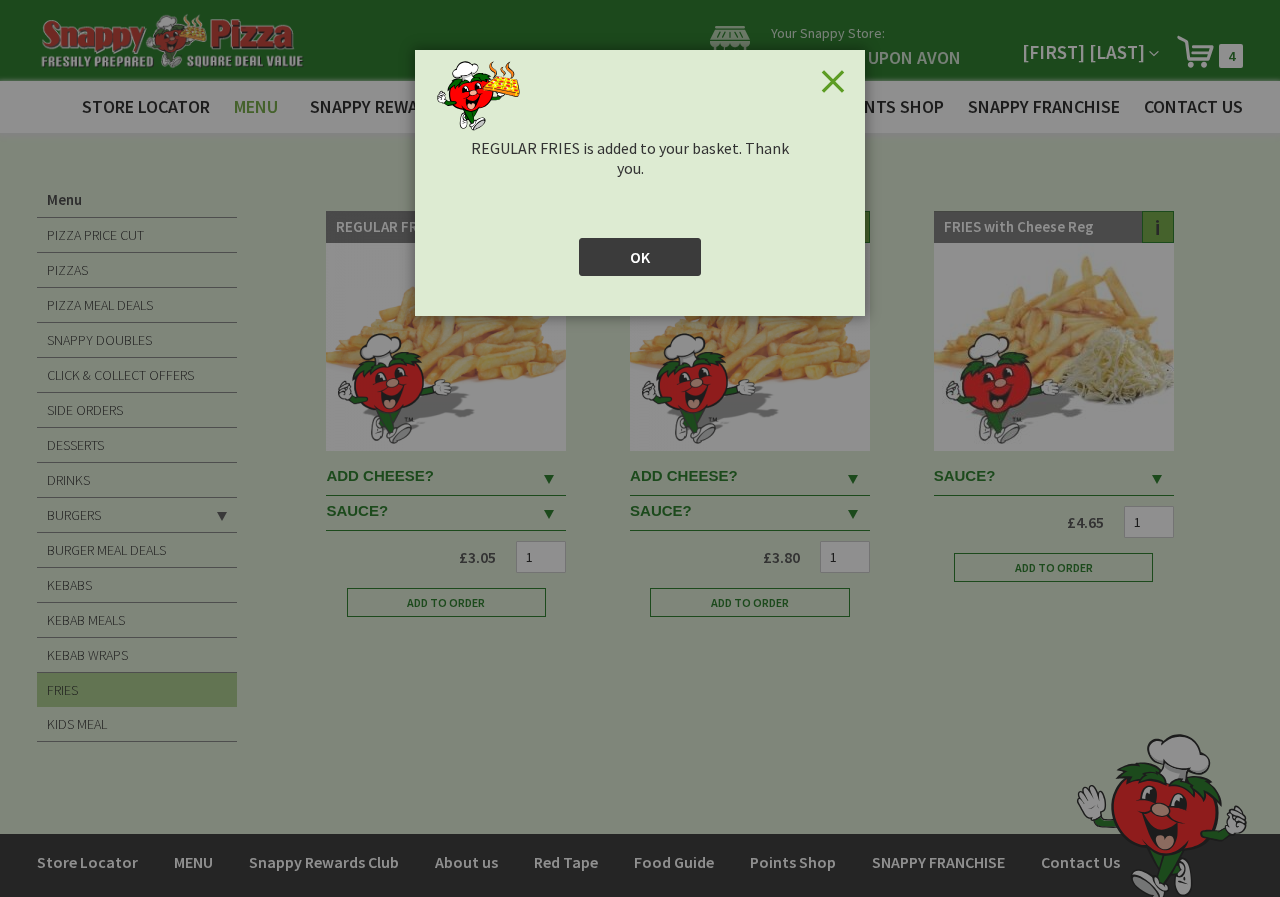 click on "OK" at bounding box center (640, 257) 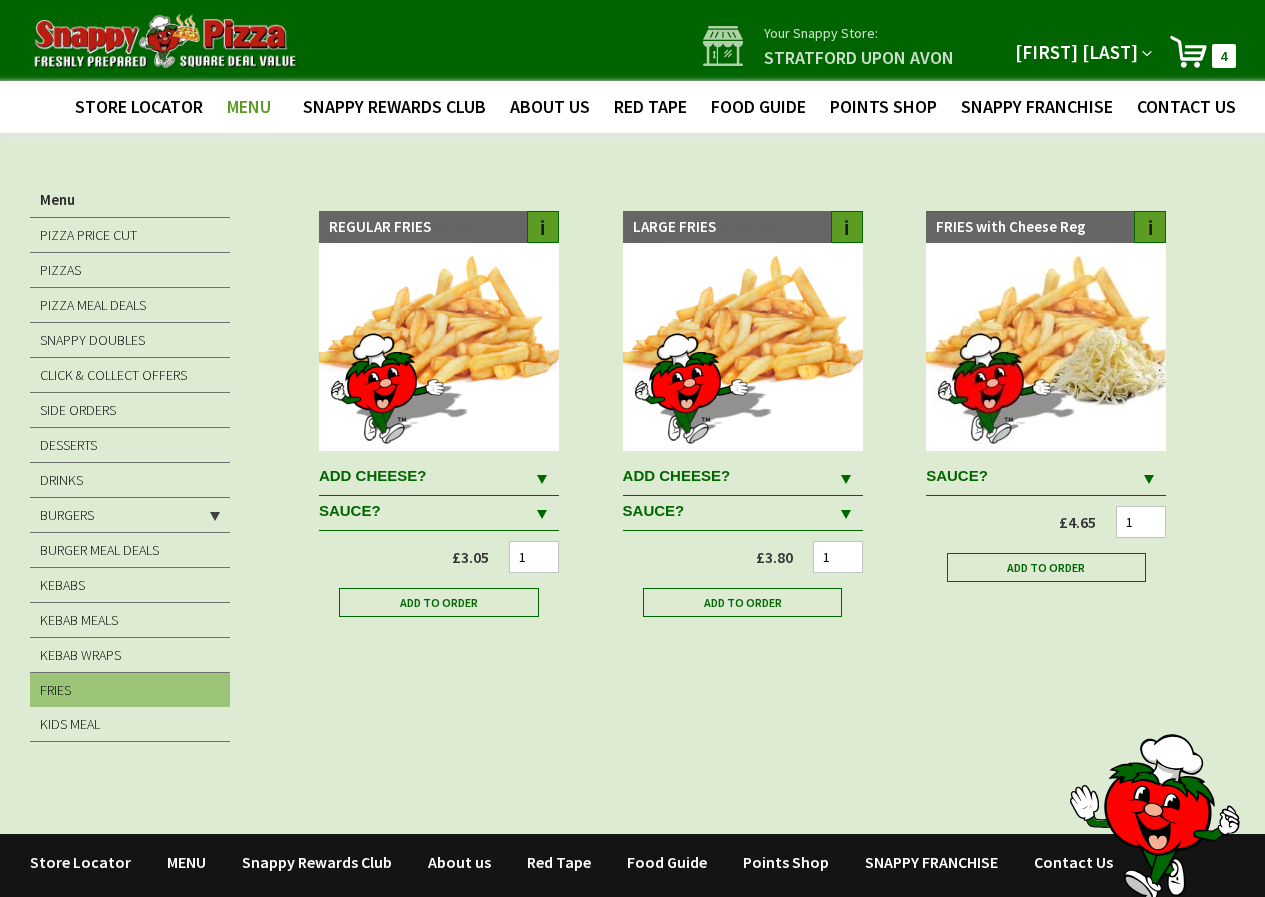 click at bounding box center (1149, 478) 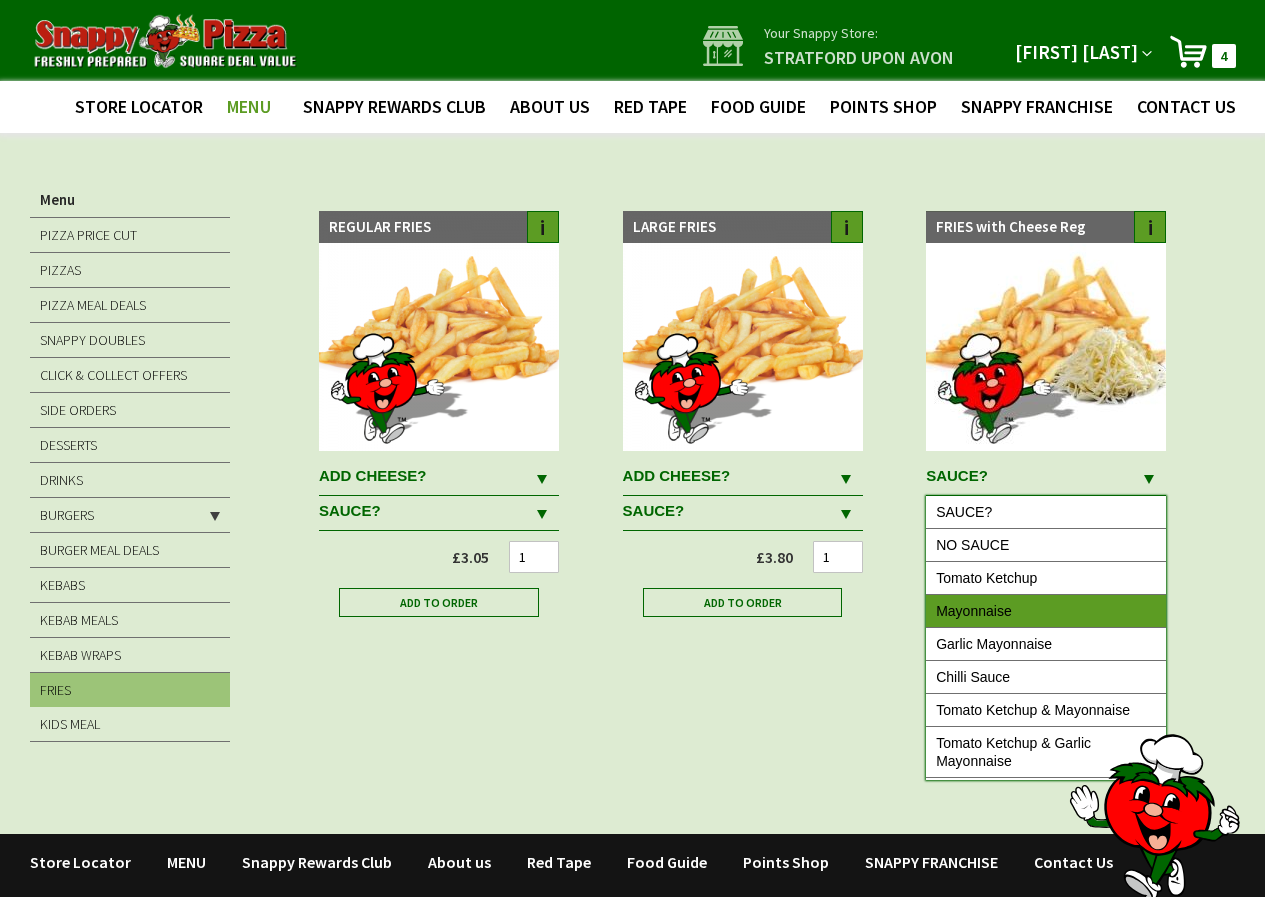 click on "Mayonnaise" at bounding box center (1046, 611) 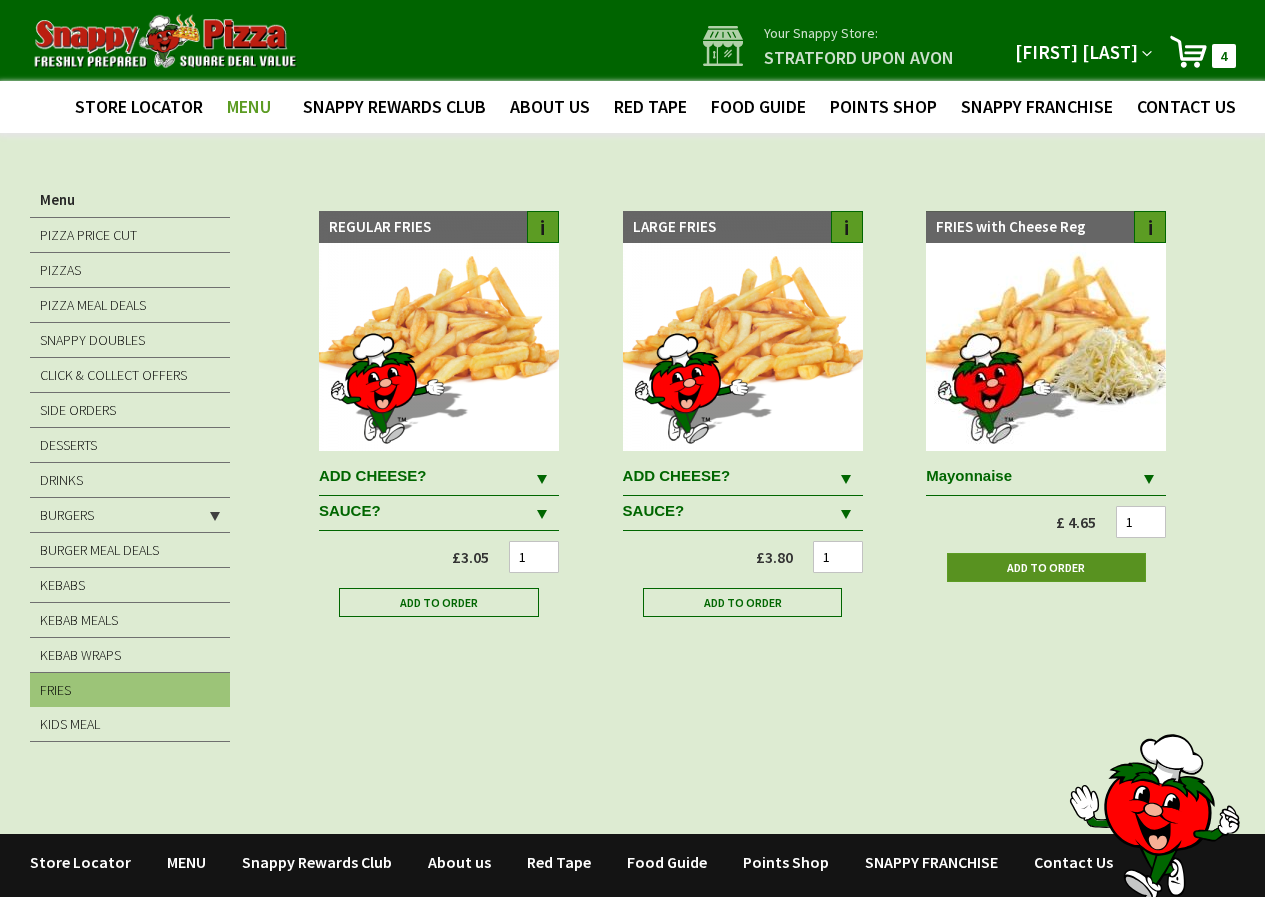 click on "Add to Order" at bounding box center [1046, 567] 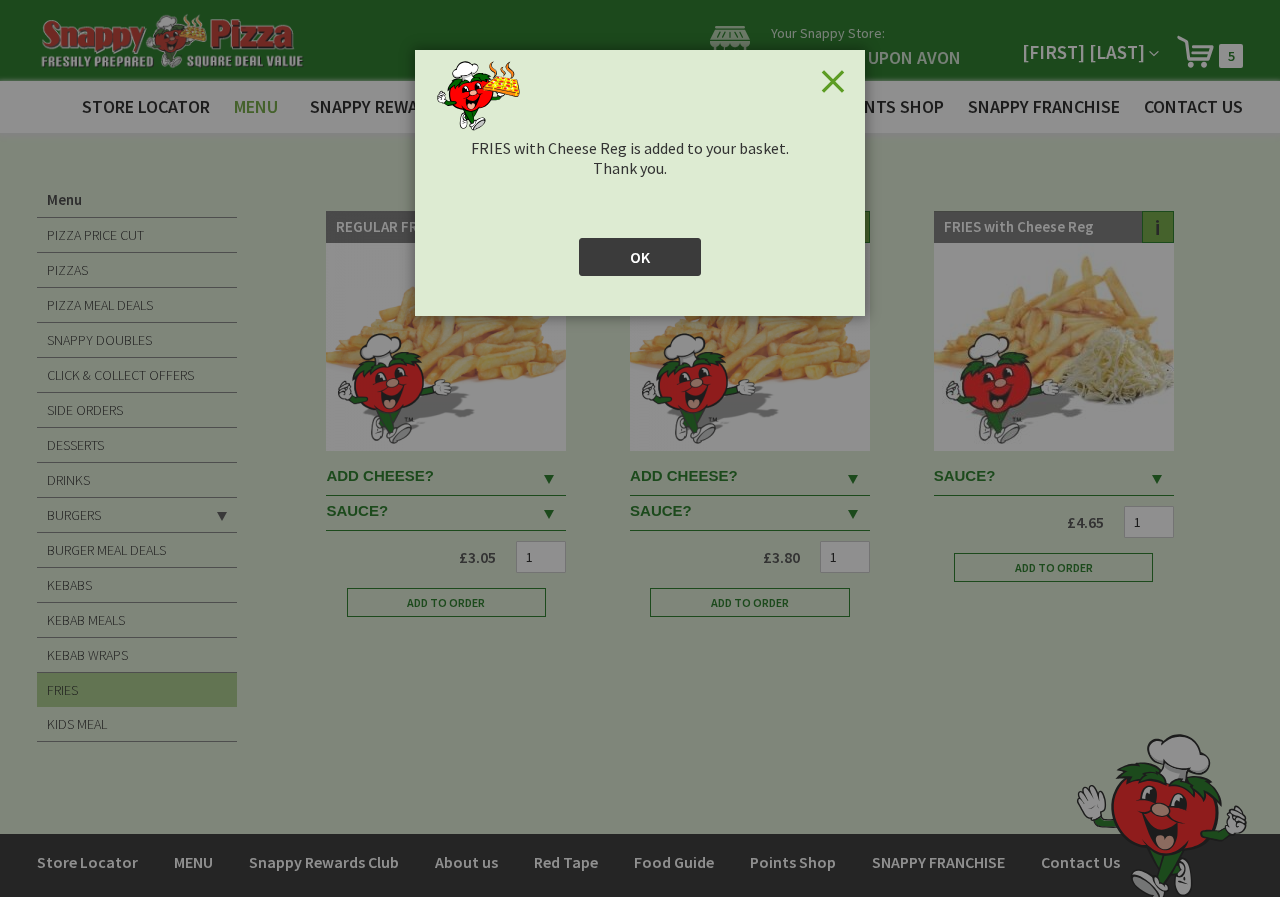 click on "OK" at bounding box center [640, 257] 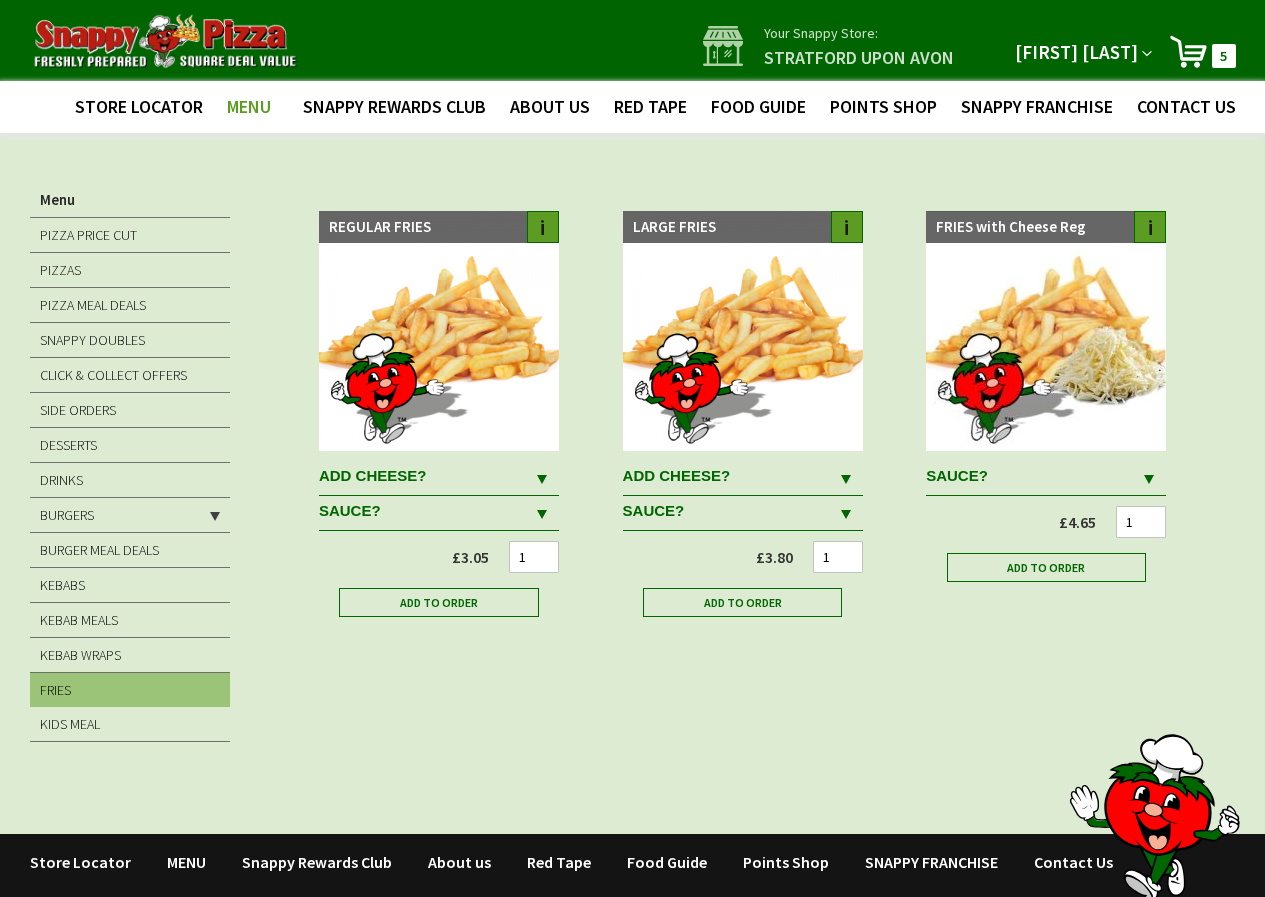click on "My Cart
5
5
items" at bounding box center (1202, 51) 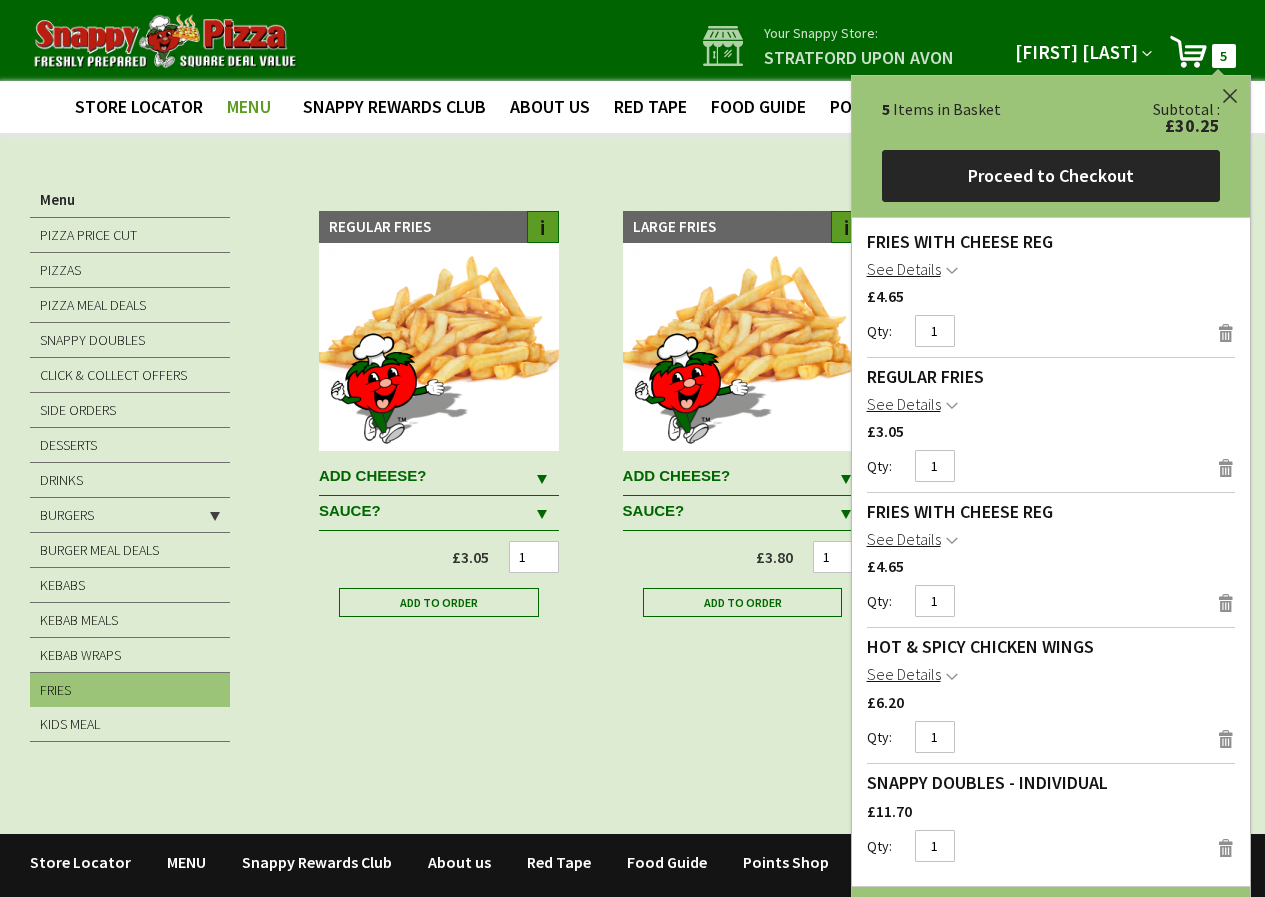 scroll, scrollTop: 1, scrollLeft: 0, axis: vertical 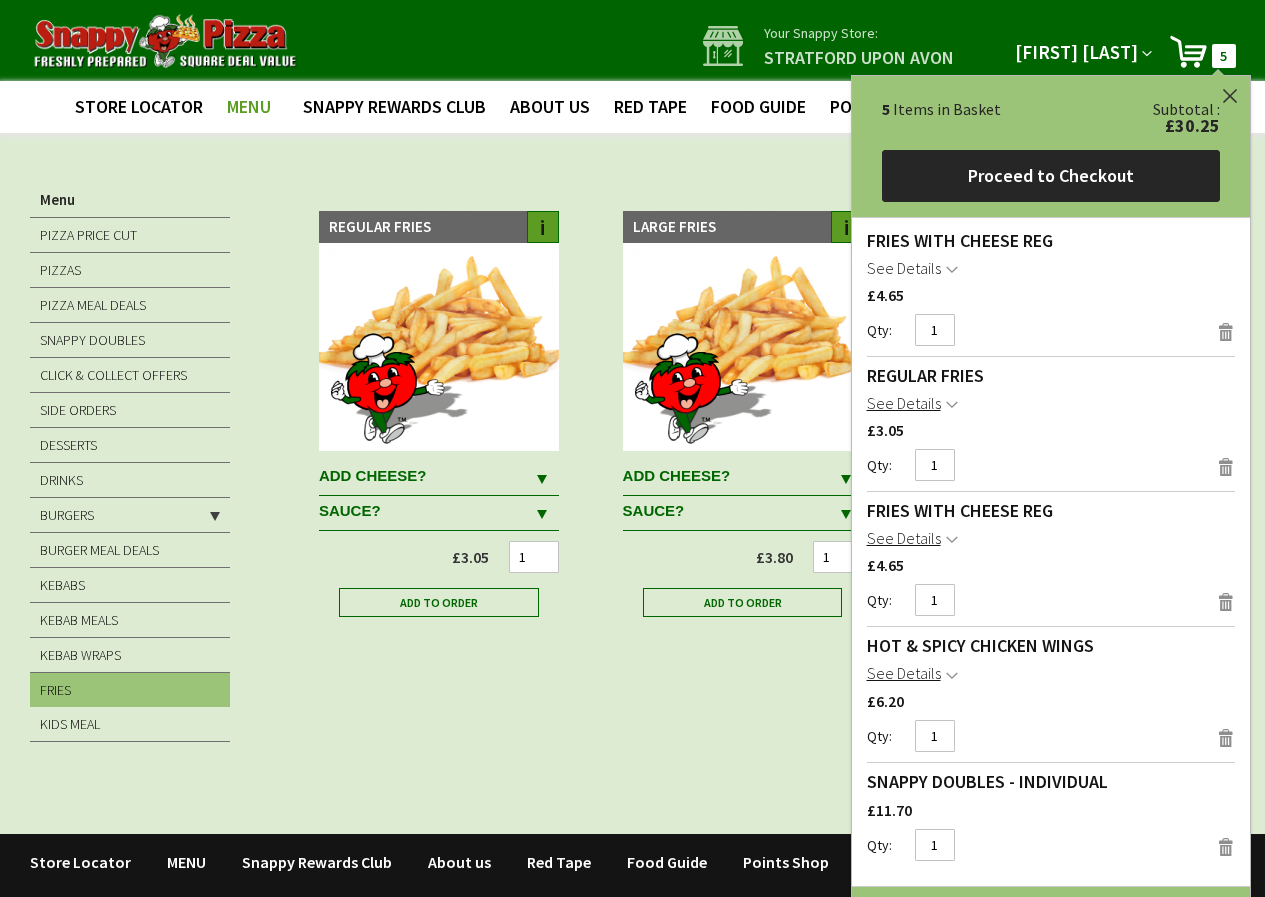 click on "See Details" at bounding box center [904, 268] 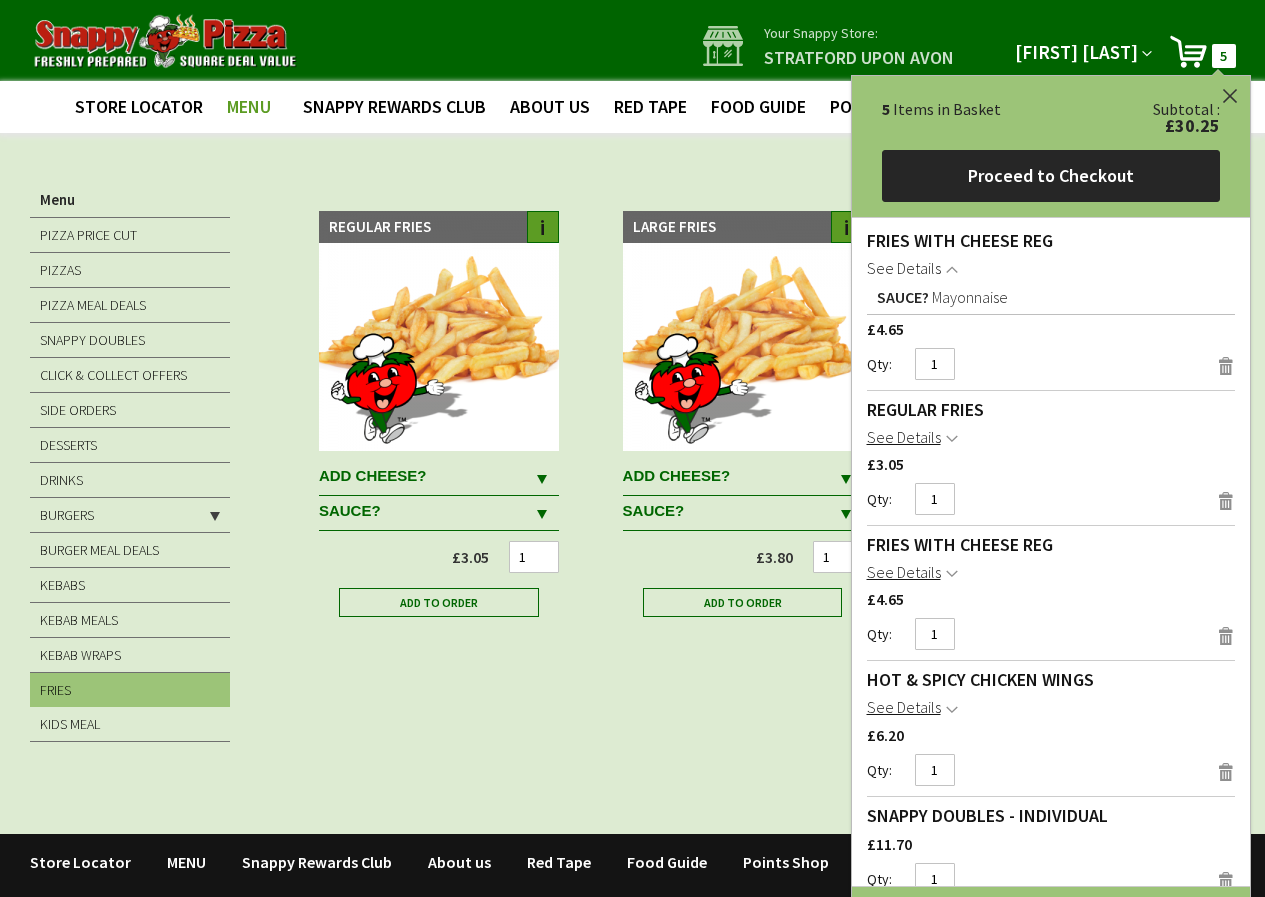 click on "See Details" at bounding box center [904, 268] 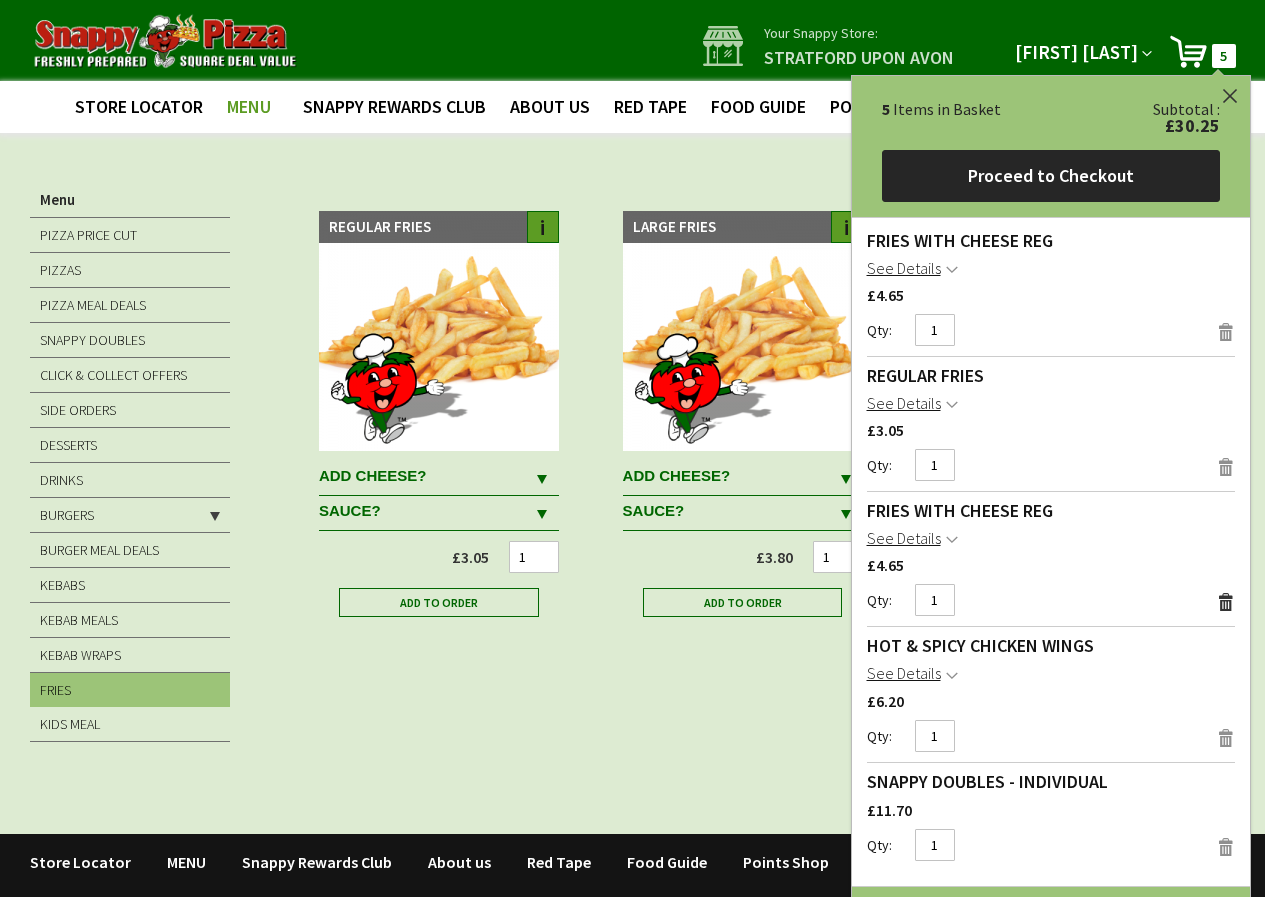 click on "Remove" at bounding box center (1226, 332) 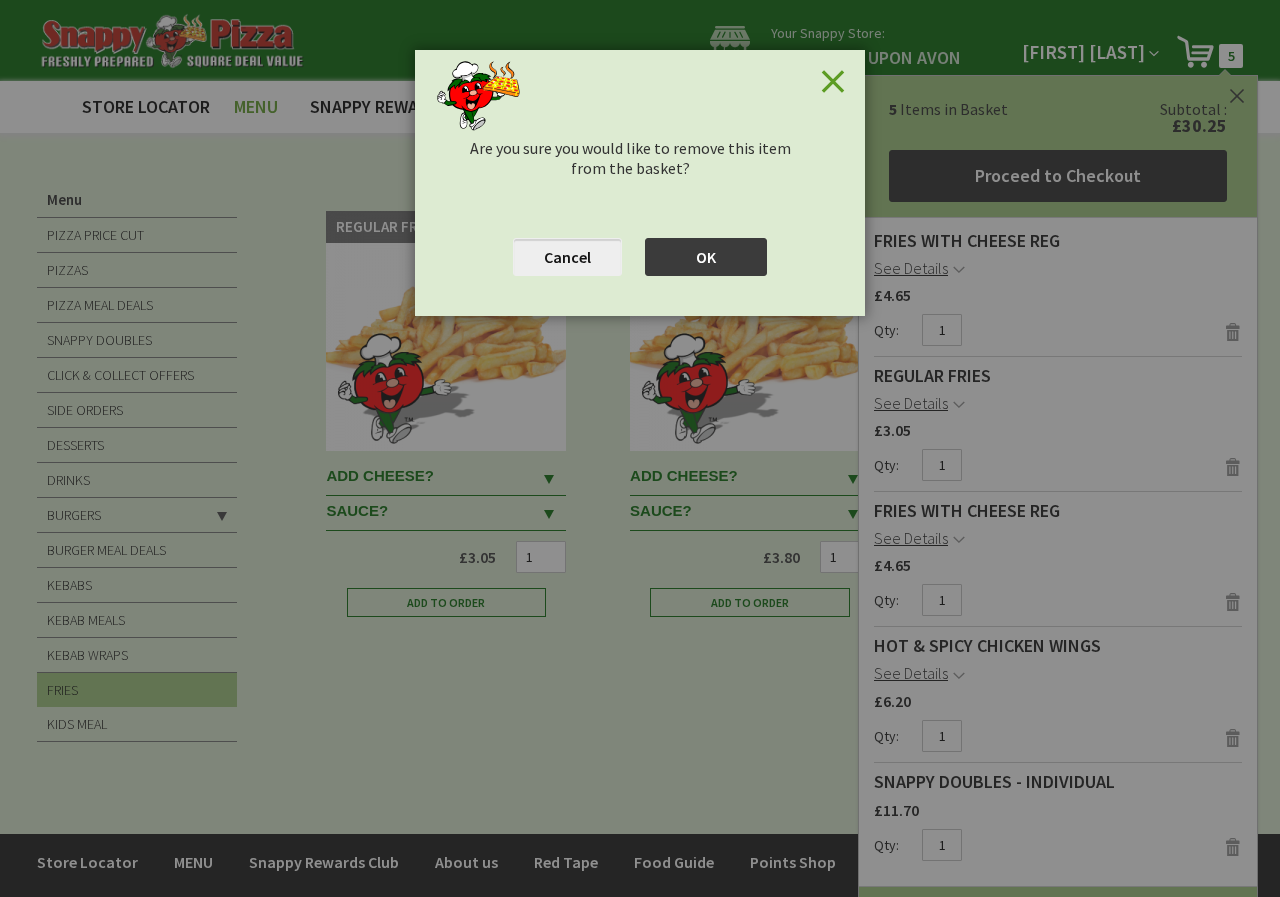 click on "OK" at bounding box center (706, 257) 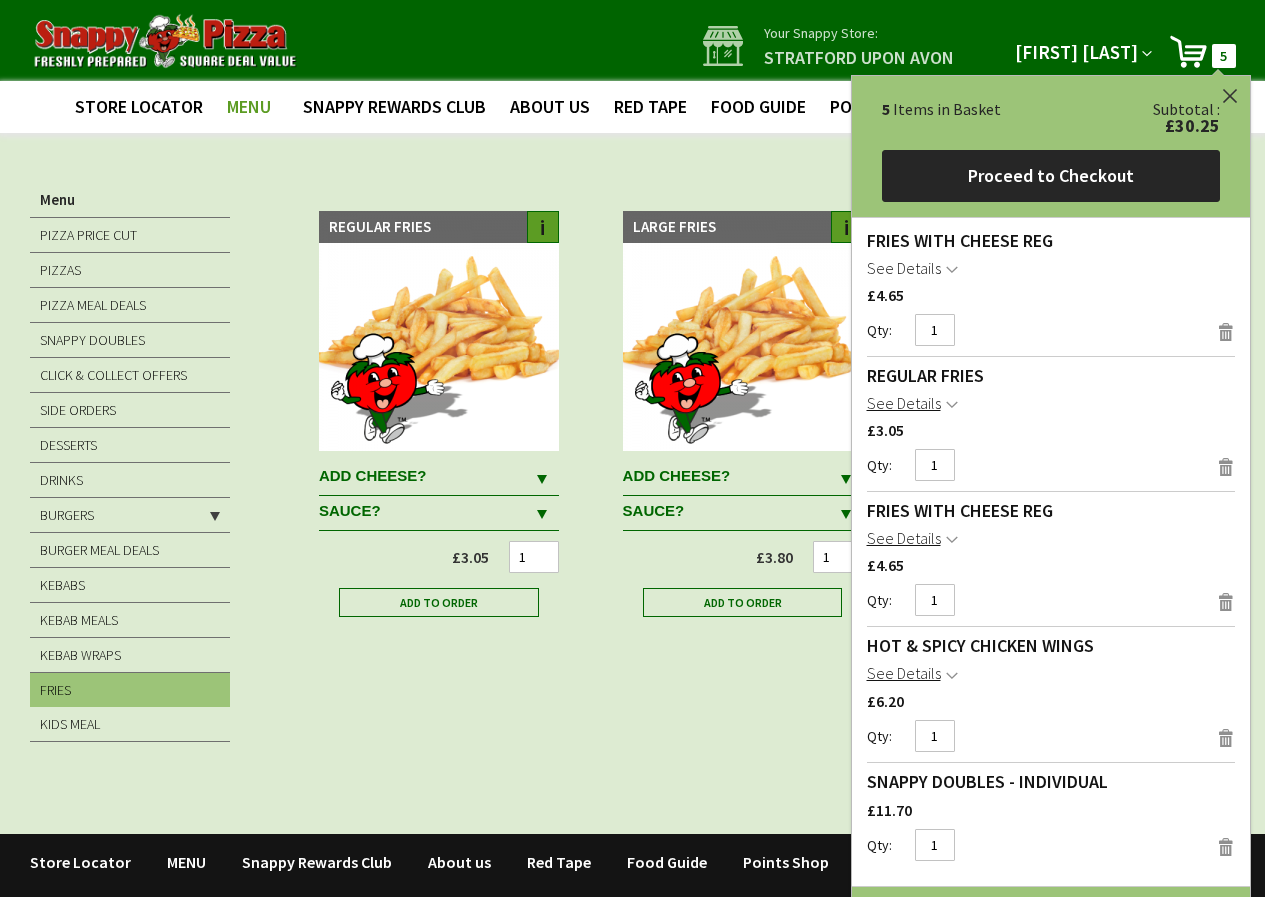 click on "See Details" at bounding box center [904, 268] 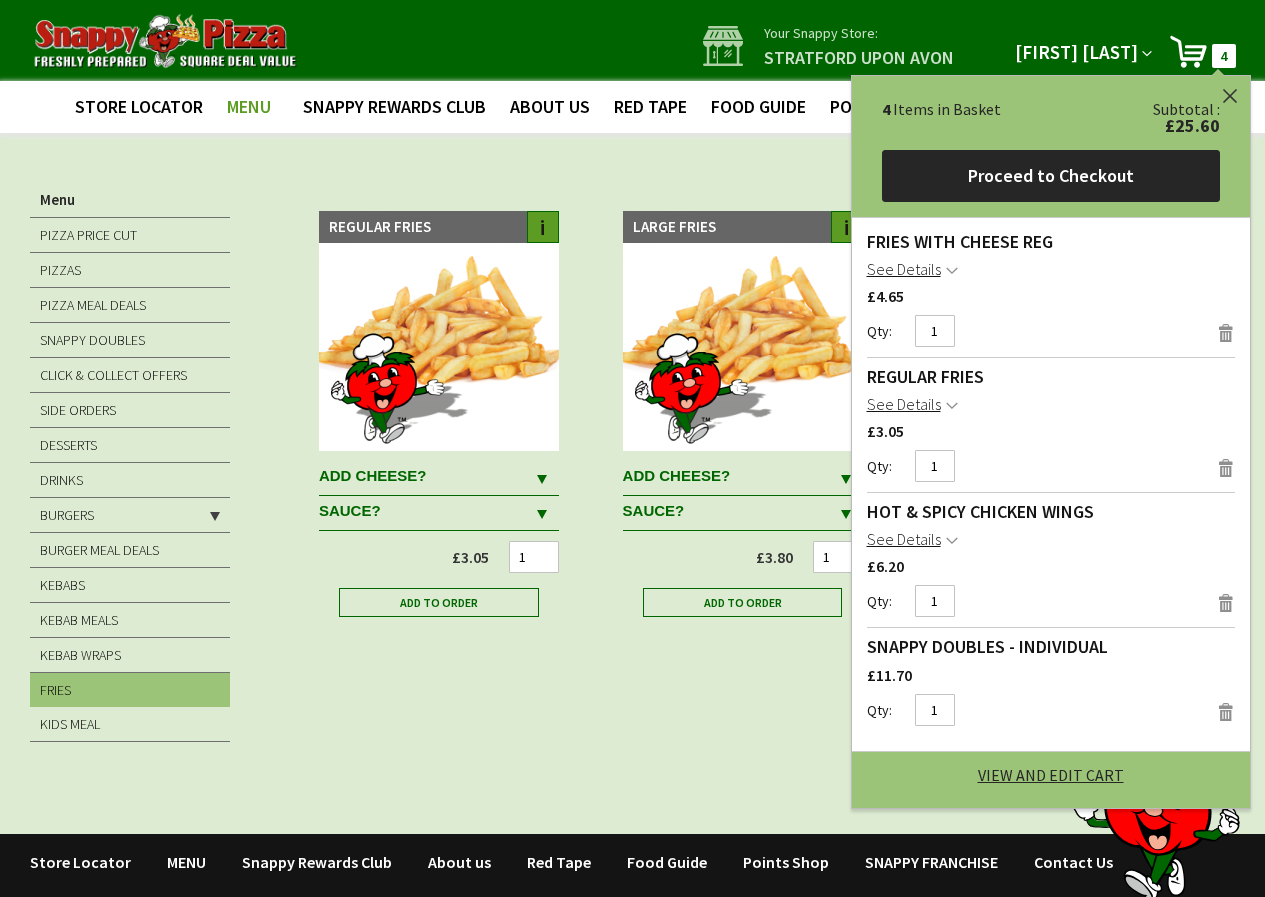 scroll, scrollTop: 0, scrollLeft: 0, axis: both 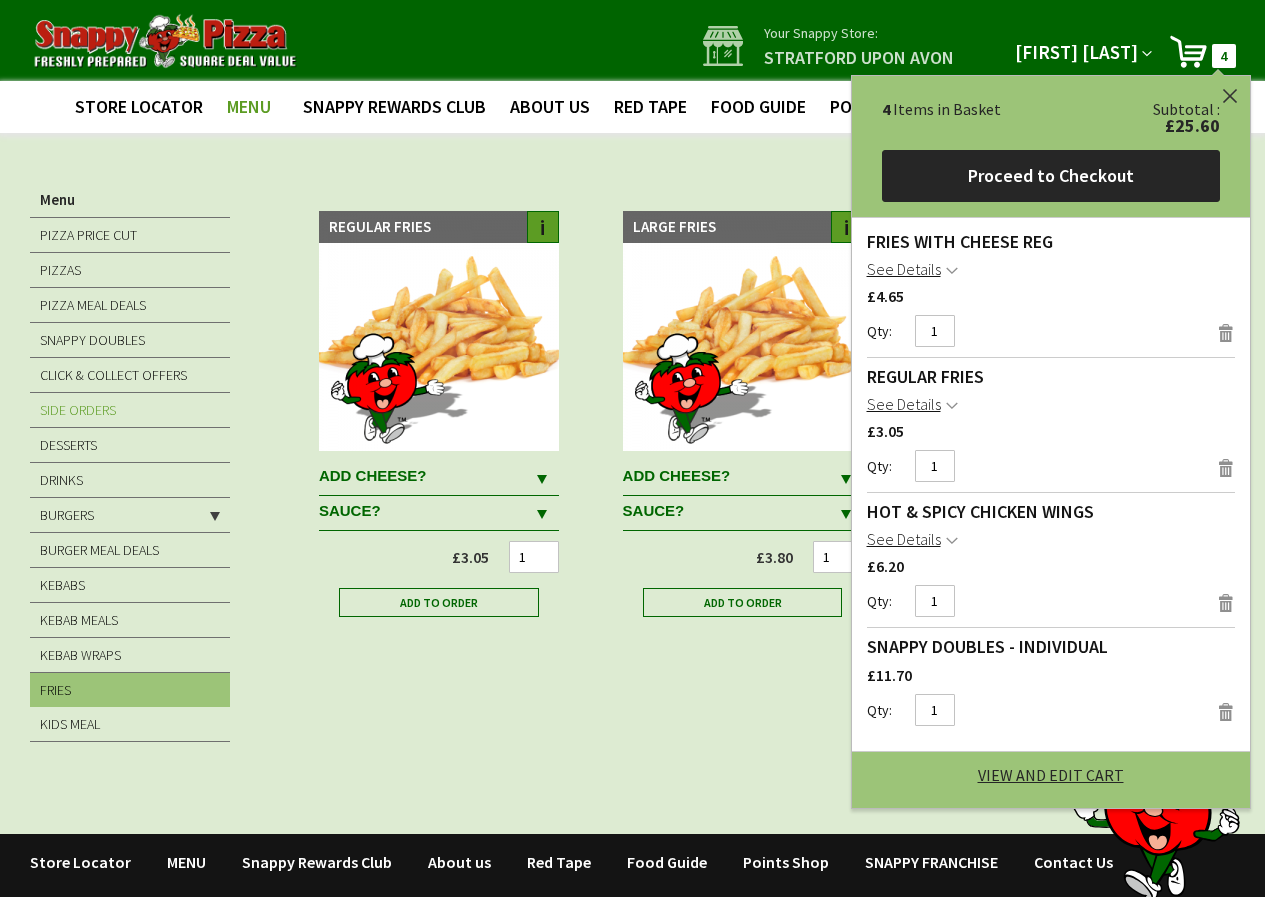 click on "SIDE ORDERS" at bounding box center [130, 410] 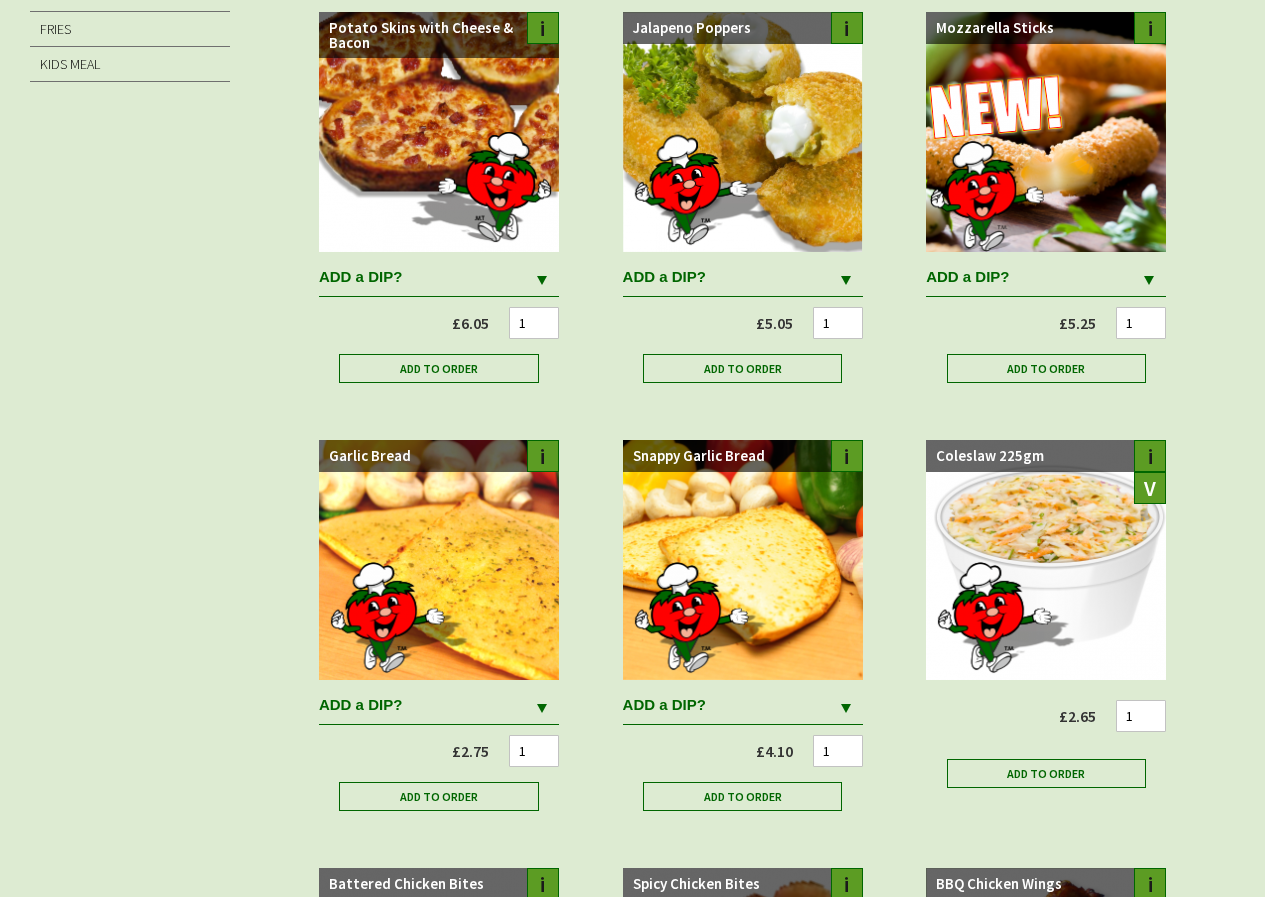 scroll, scrollTop: 700, scrollLeft: 0, axis: vertical 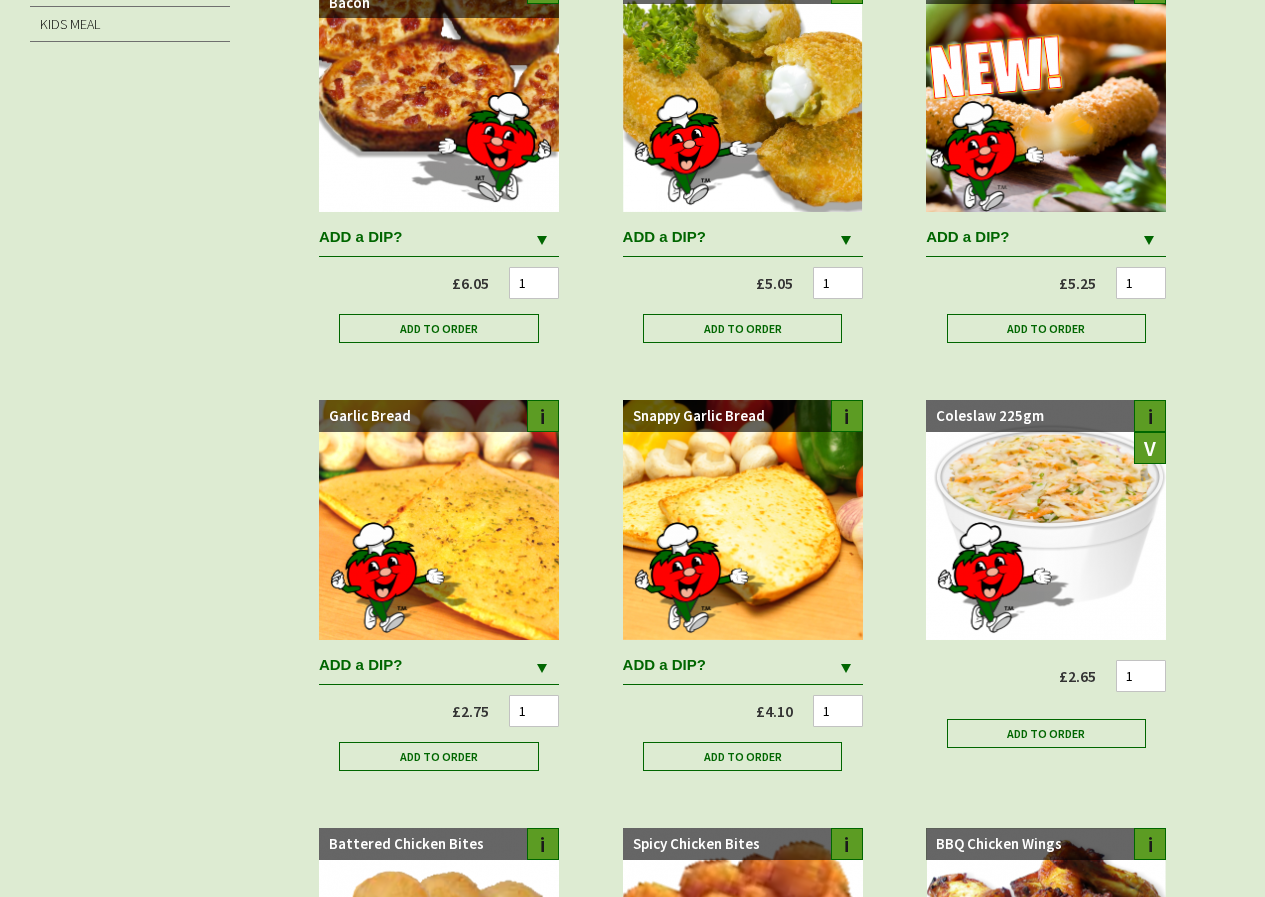 click at bounding box center [846, 667] 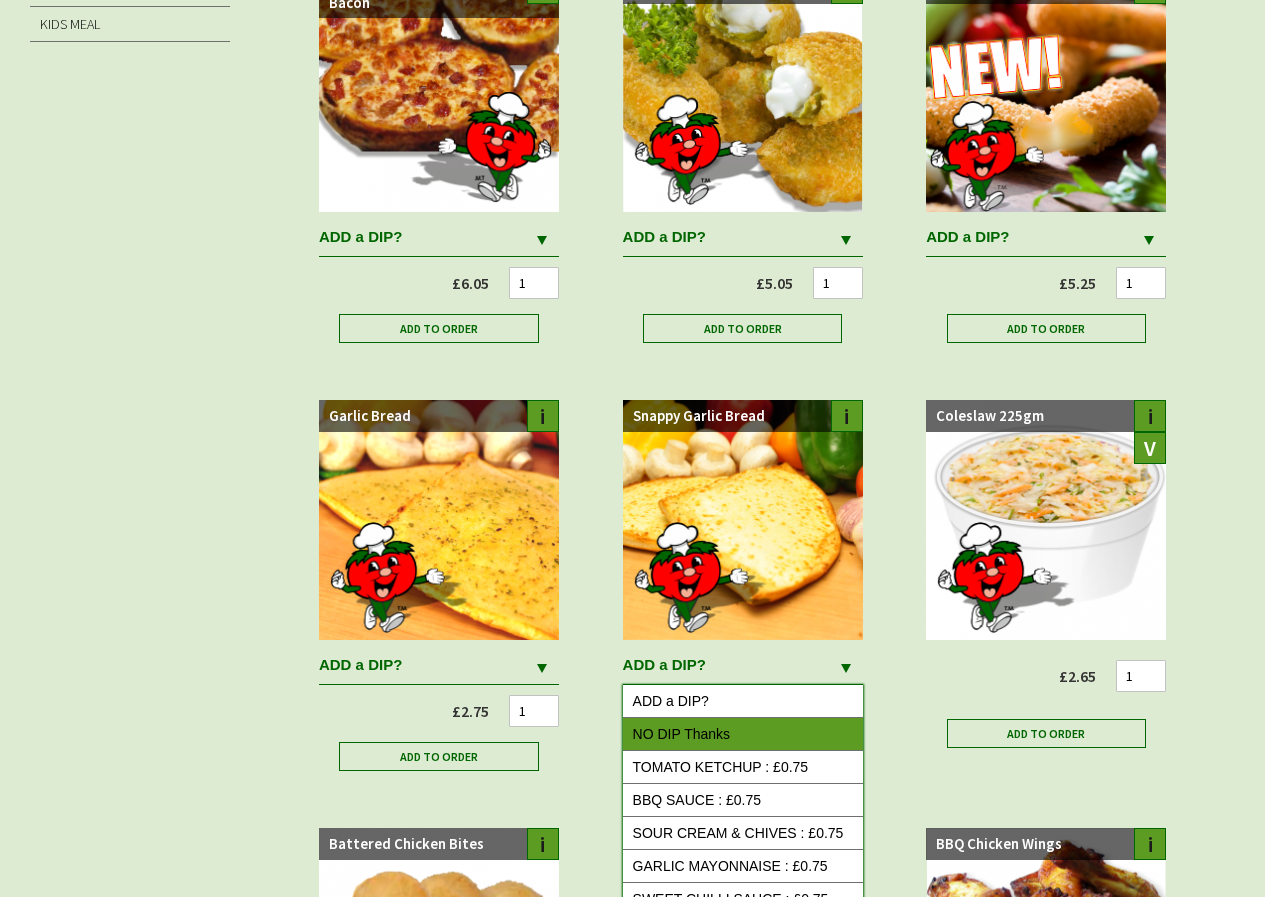 click on "NO DIP Thanks" at bounding box center [743, 734] 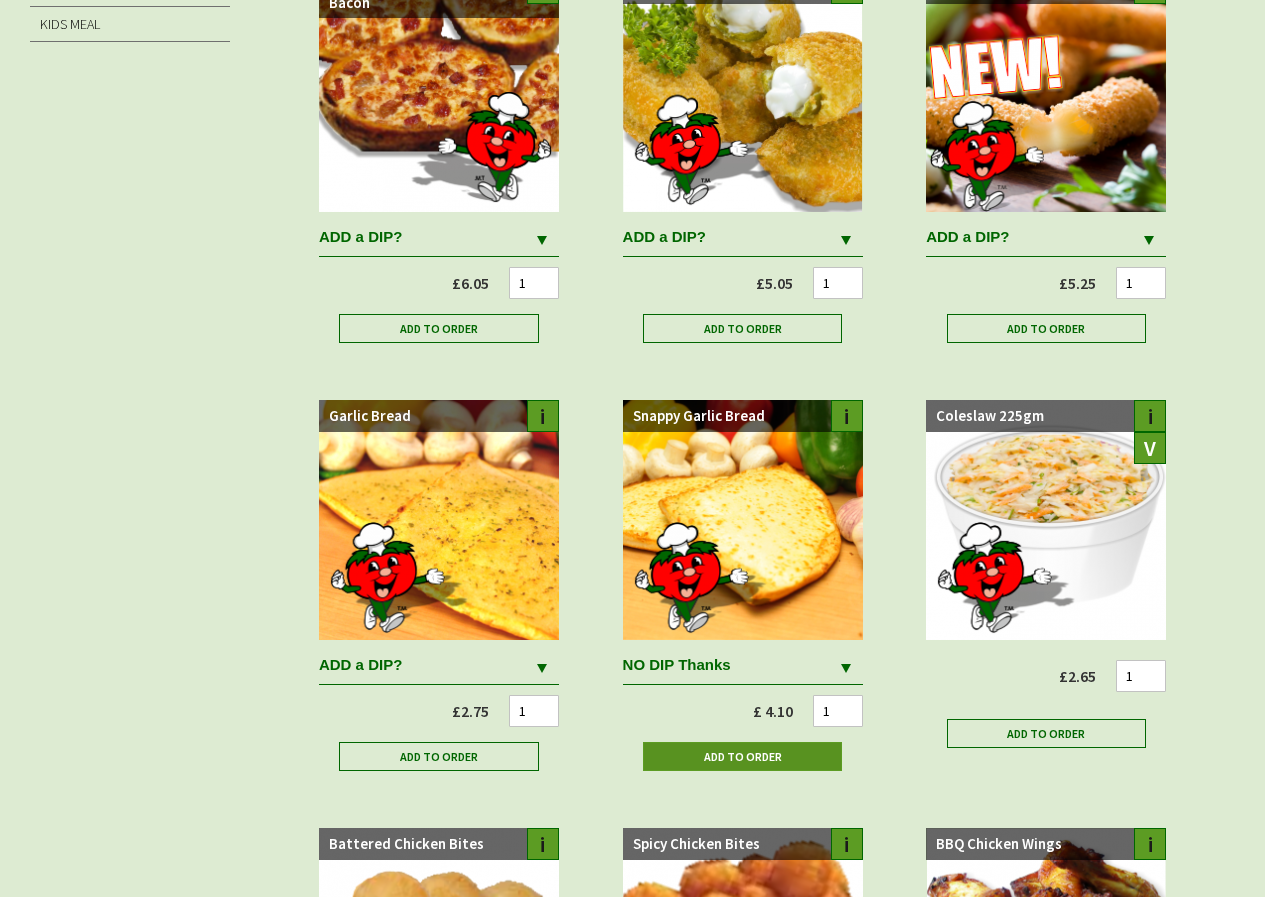 click on "Add to Order" at bounding box center (743, 756) 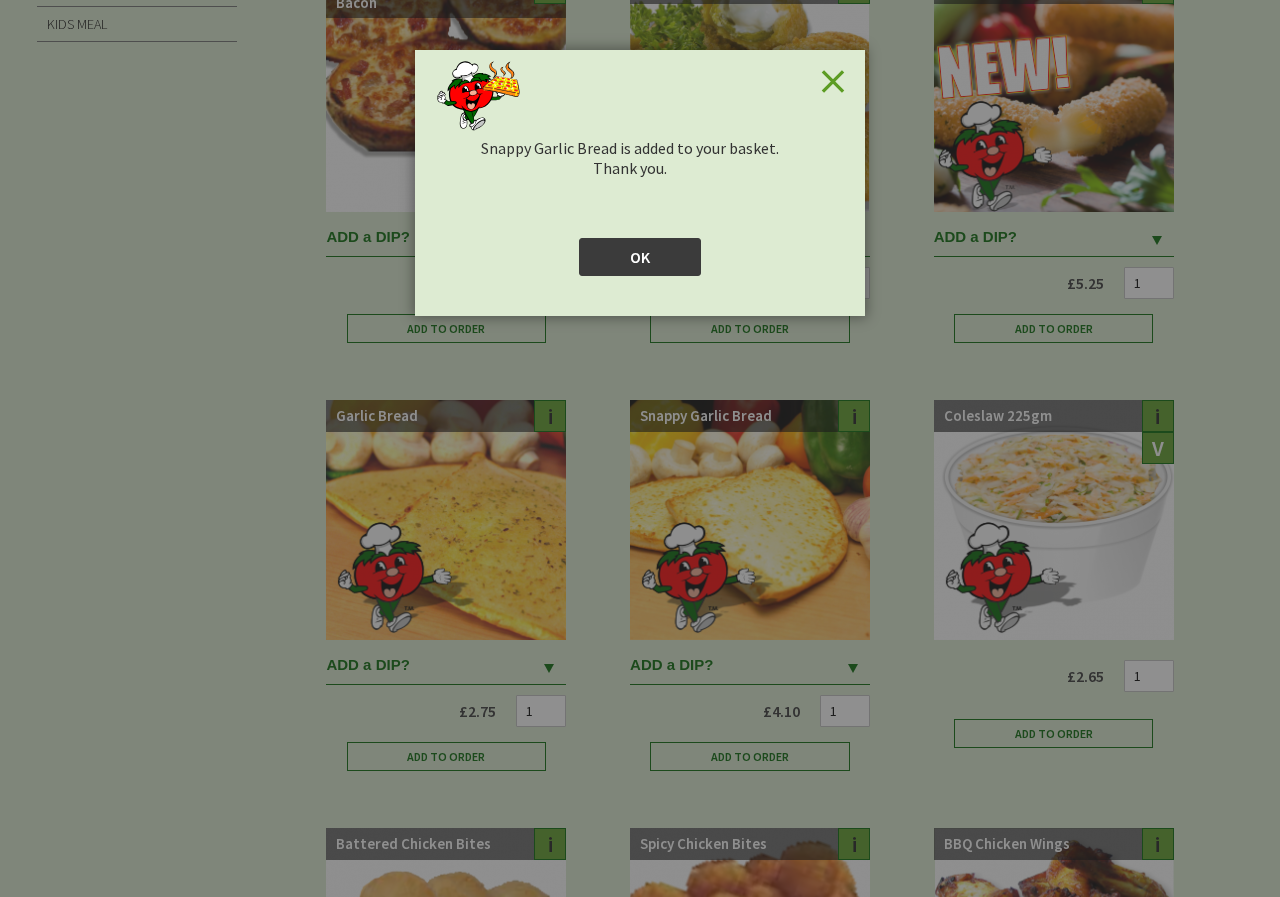 click on "OK" at bounding box center (640, 257) 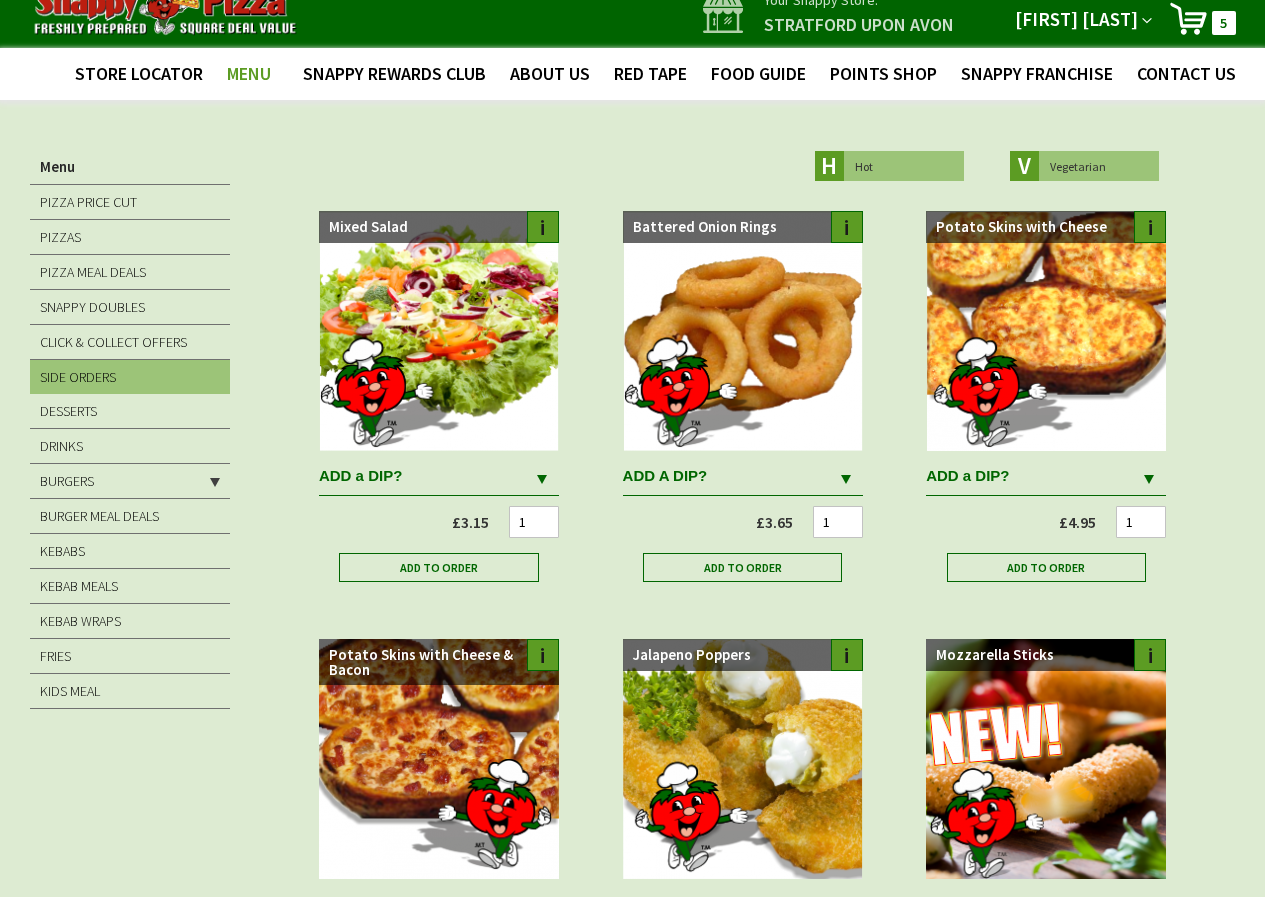 scroll, scrollTop: 0, scrollLeft: 0, axis: both 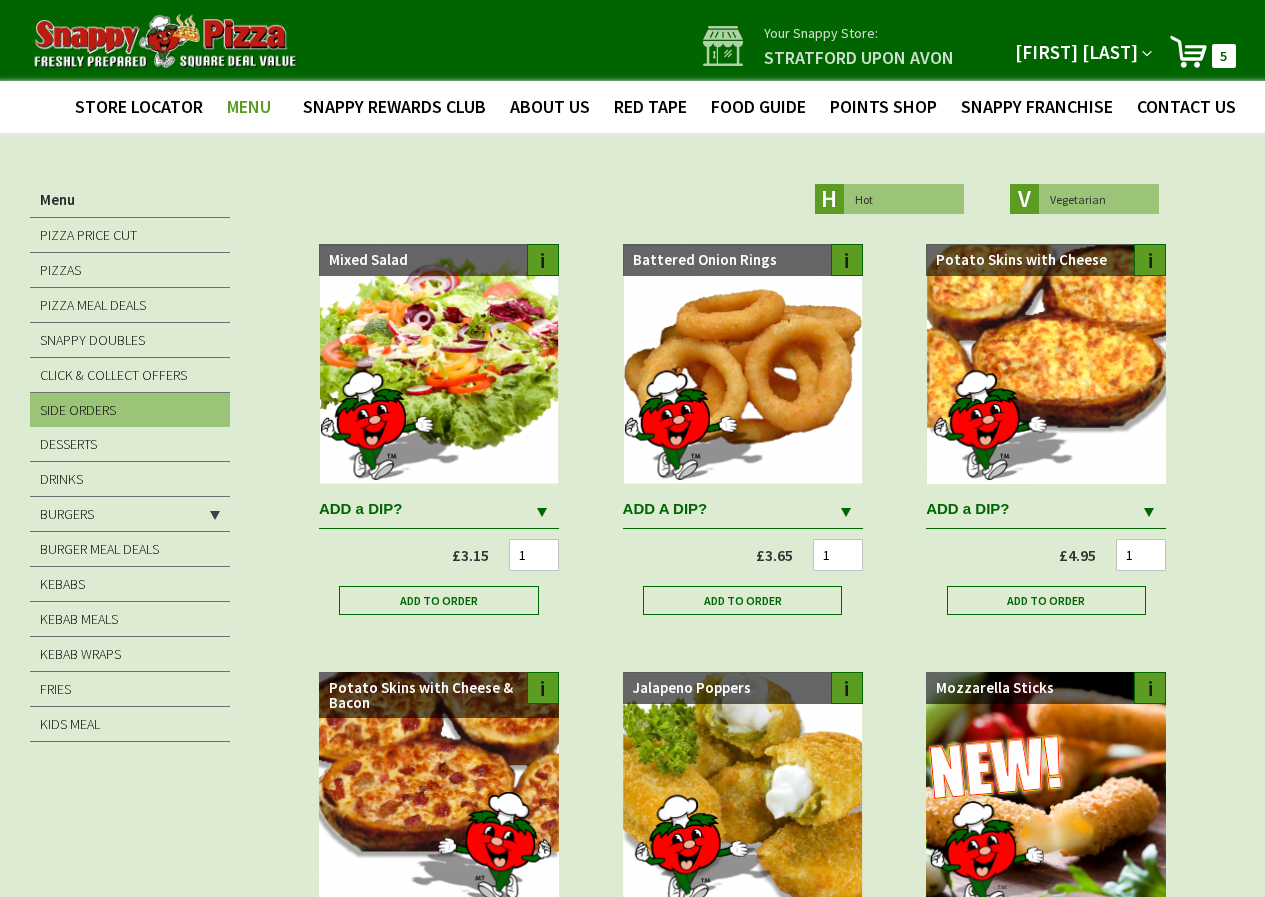 click on "My Cart
5
5
items" at bounding box center (1202, 51) 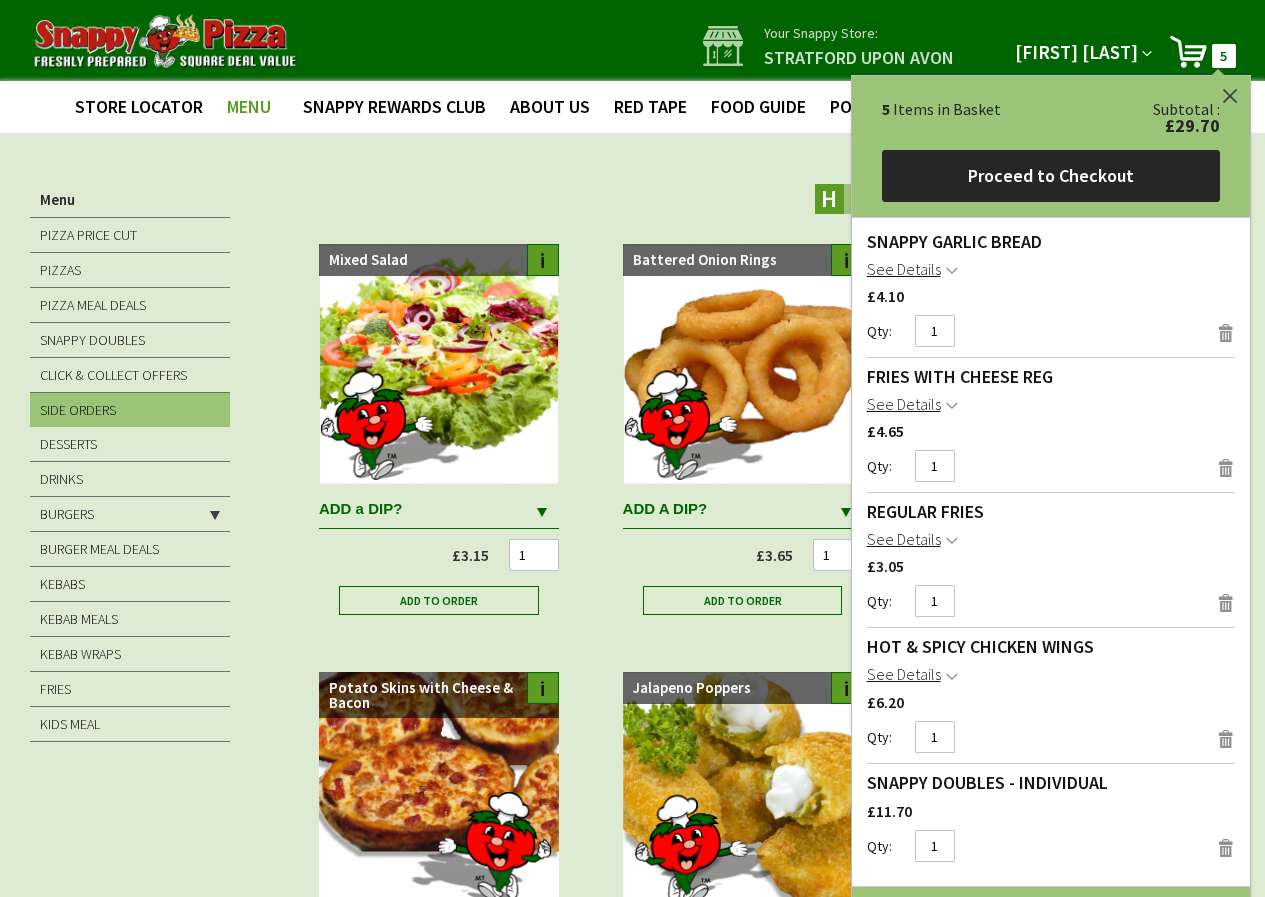 scroll, scrollTop: 1, scrollLeft: 0, axis: vertical 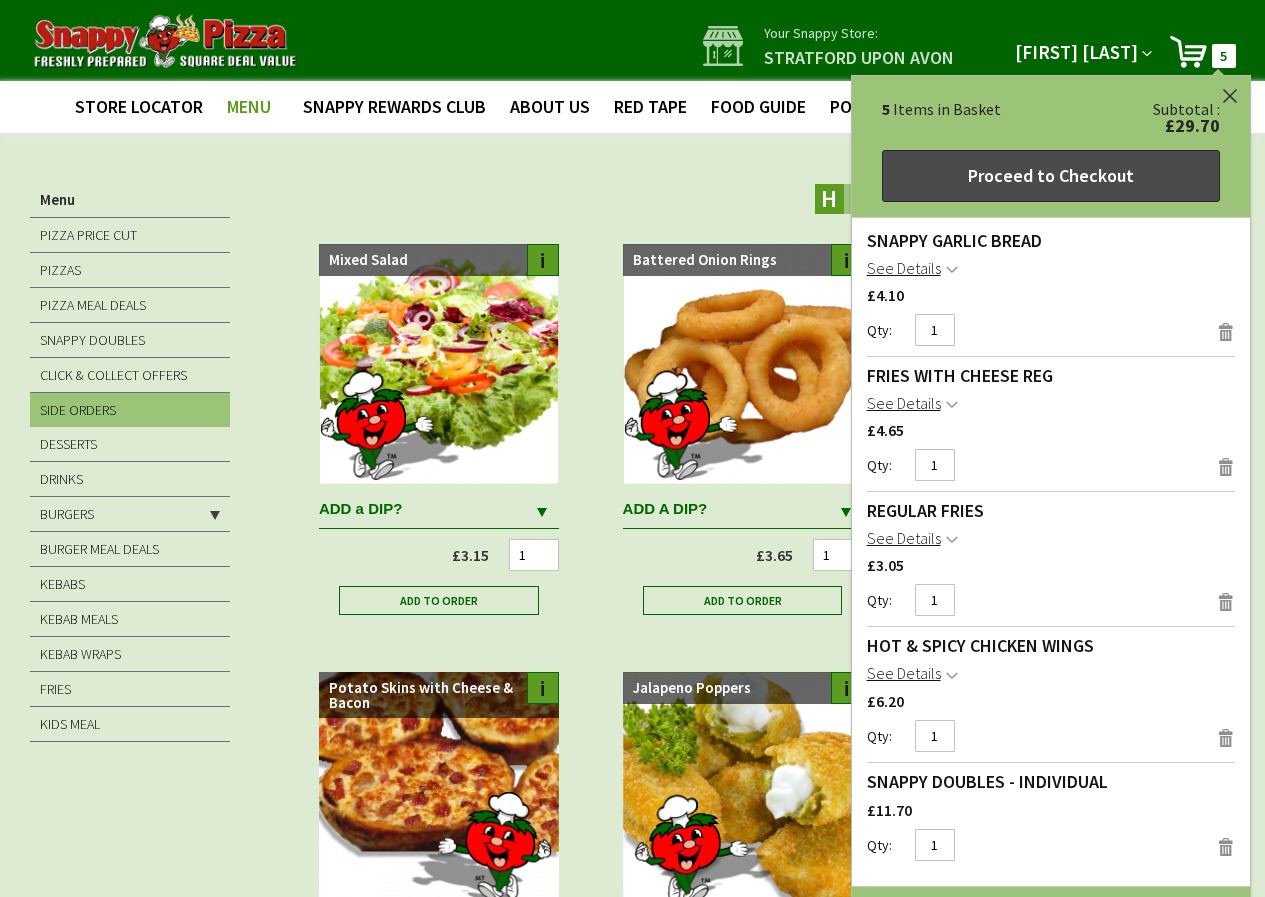 click on "Proceed to Checkout" at bounding box center [1051, 176] 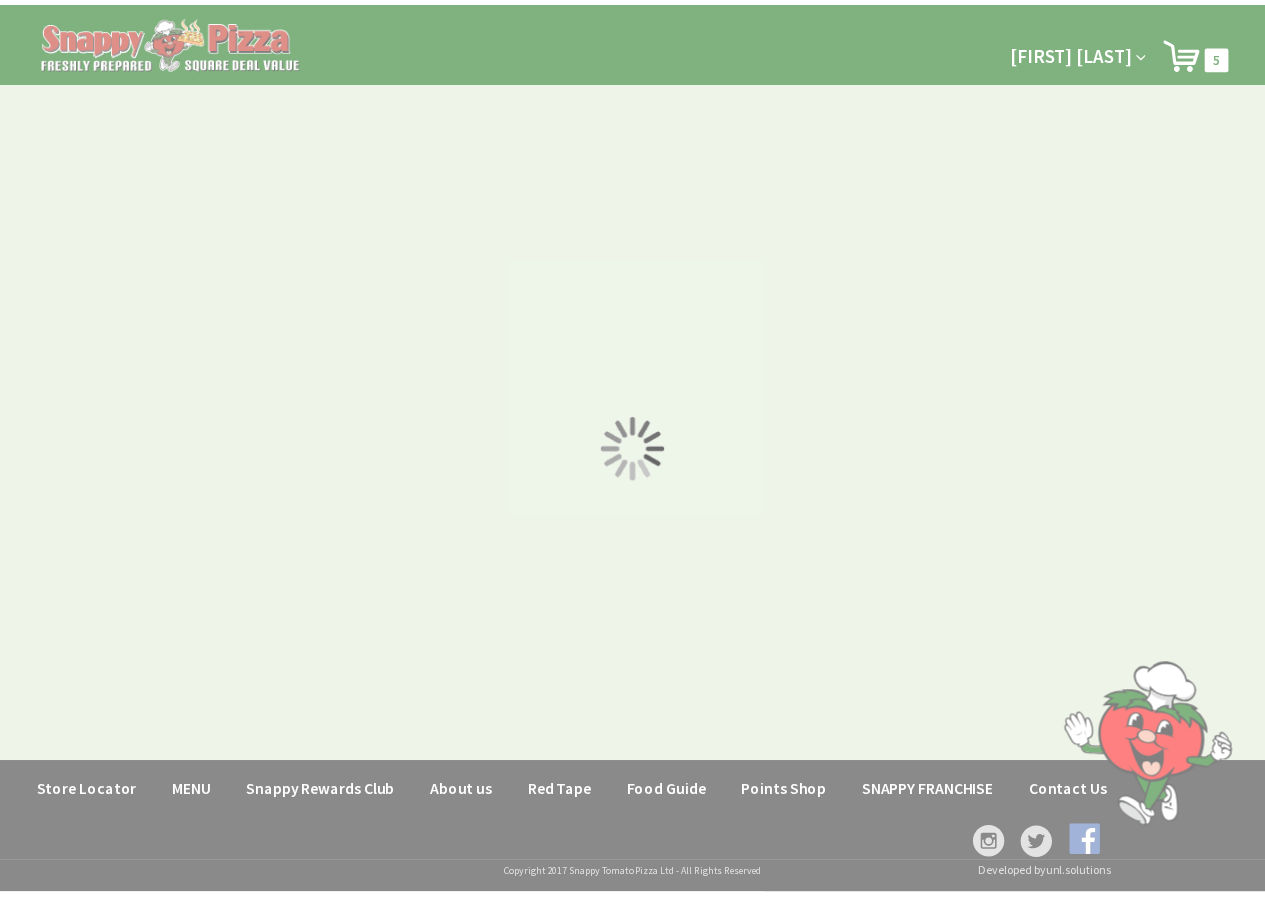 scroll, scrollTop: 0, scrollLeft: 0, axis: both 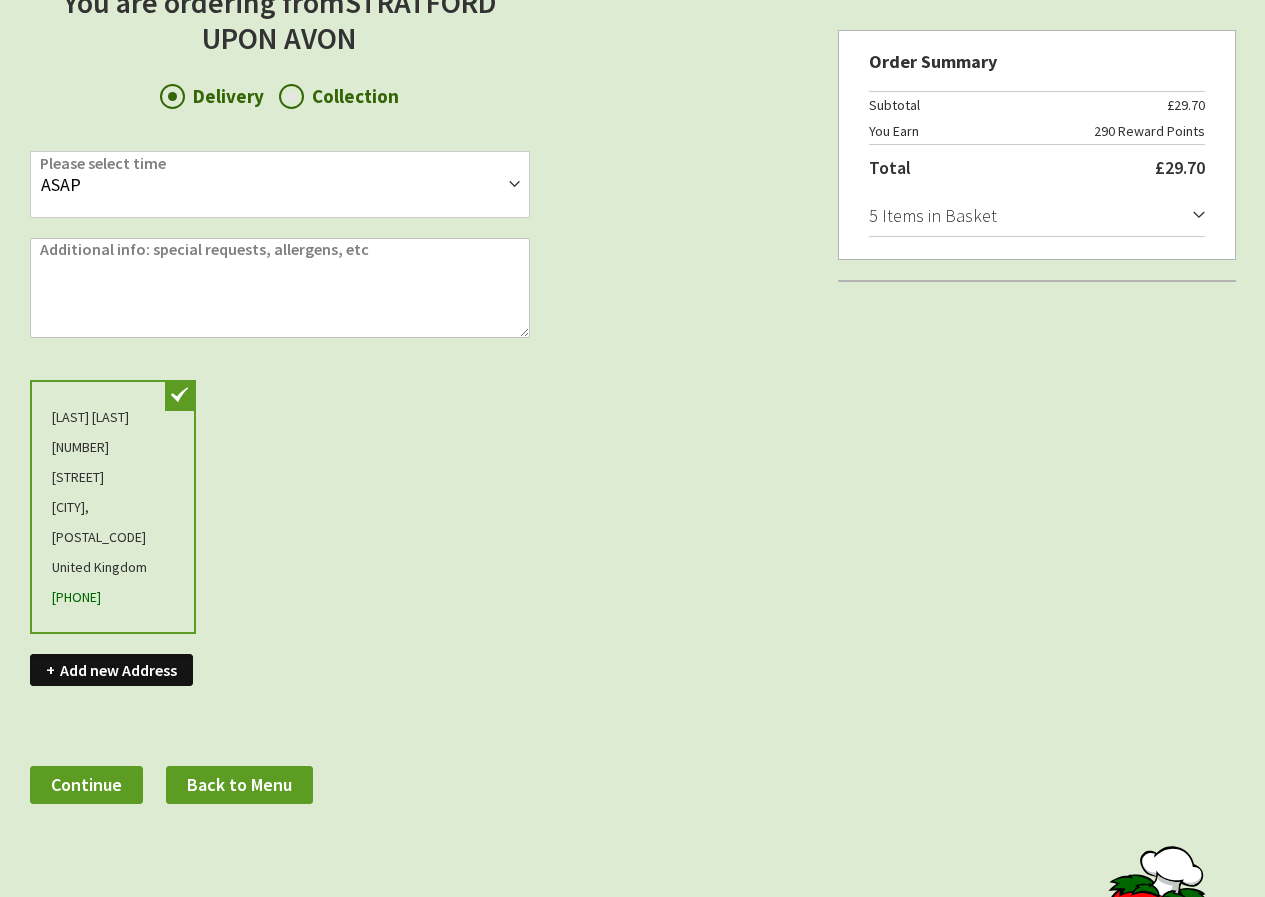 click on "Continue" at bounding box center (86, 784) 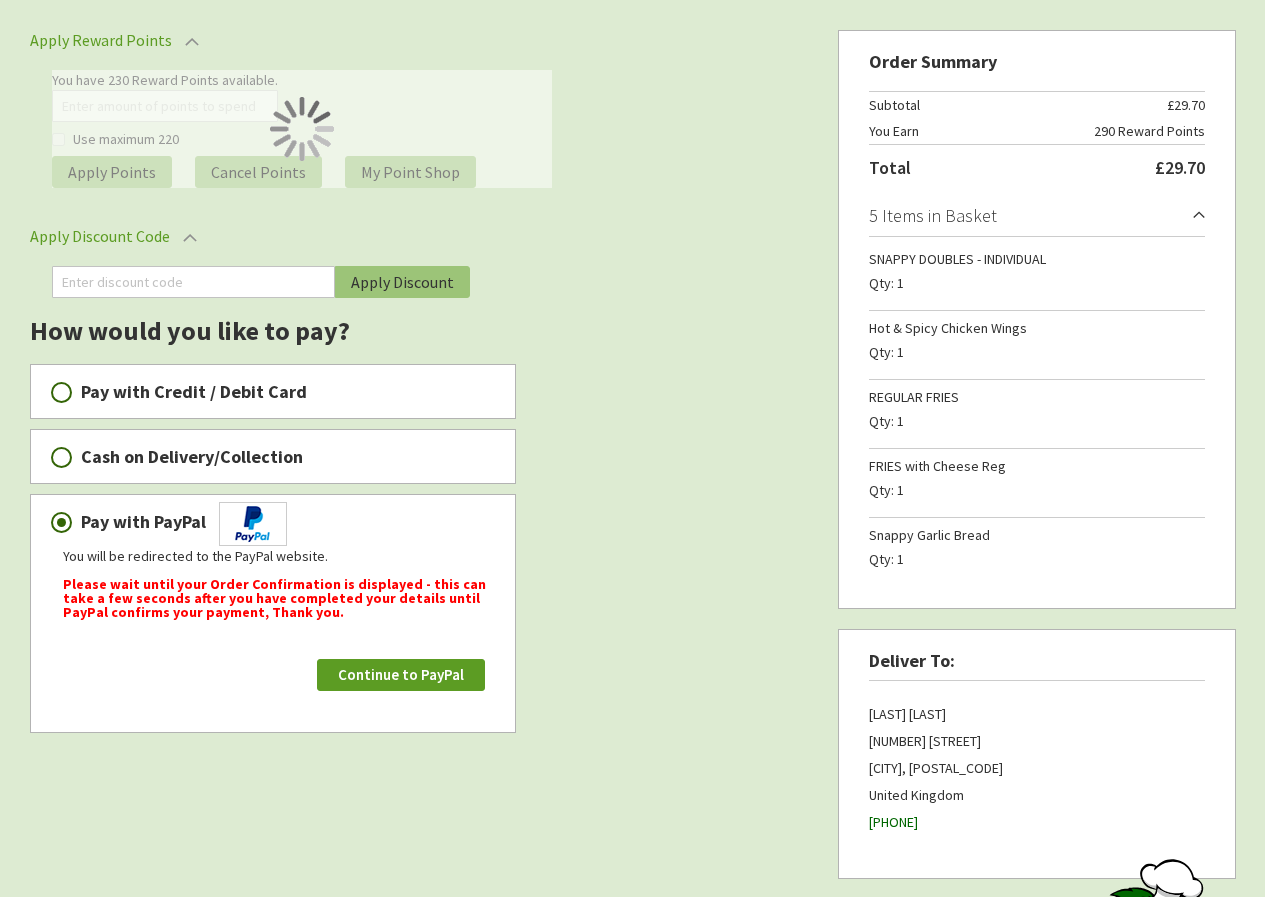 scroll, scrollTop: 100, scrollLeft: 0, axis: vertical 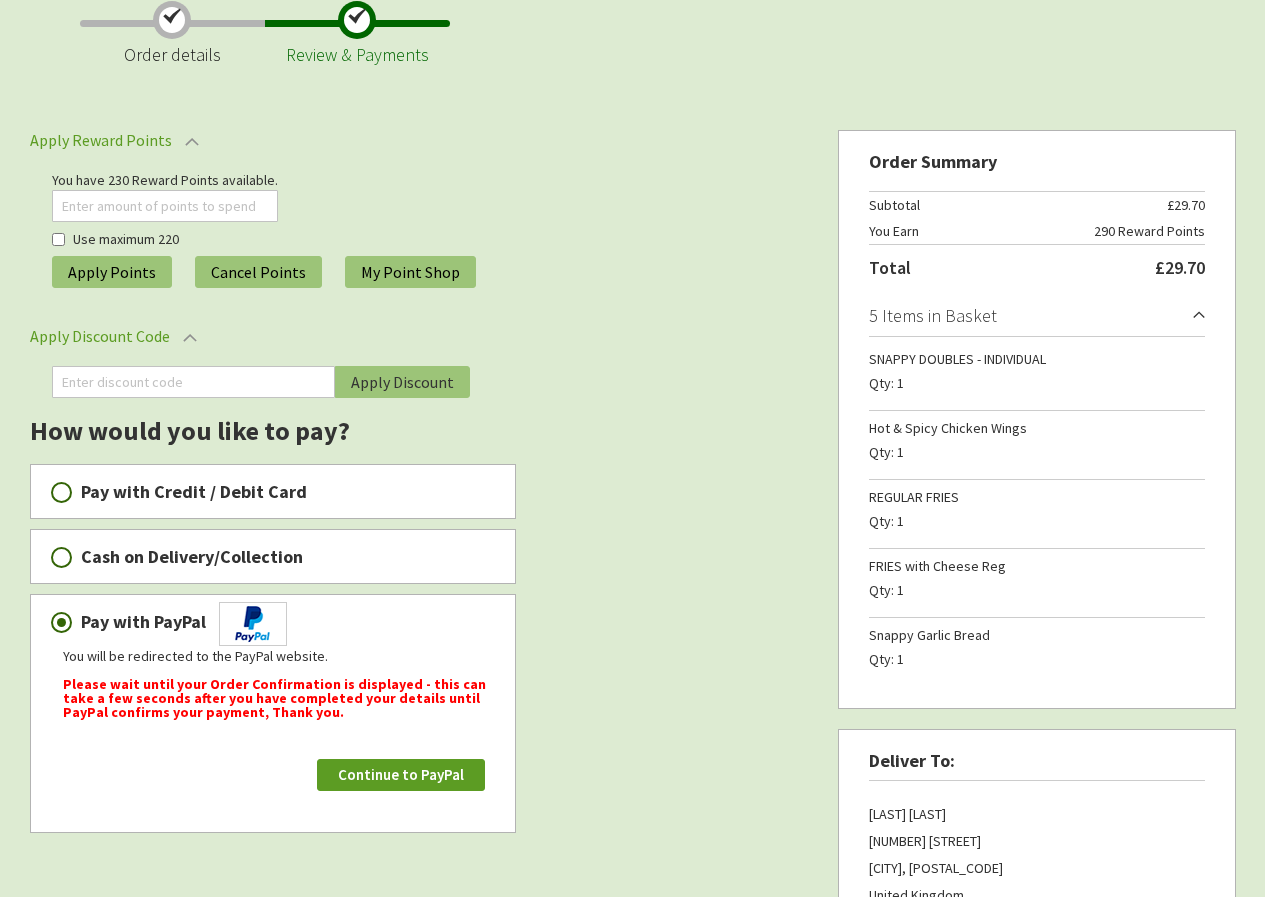 click on "Apply Points" at bounding box center [112, 272] 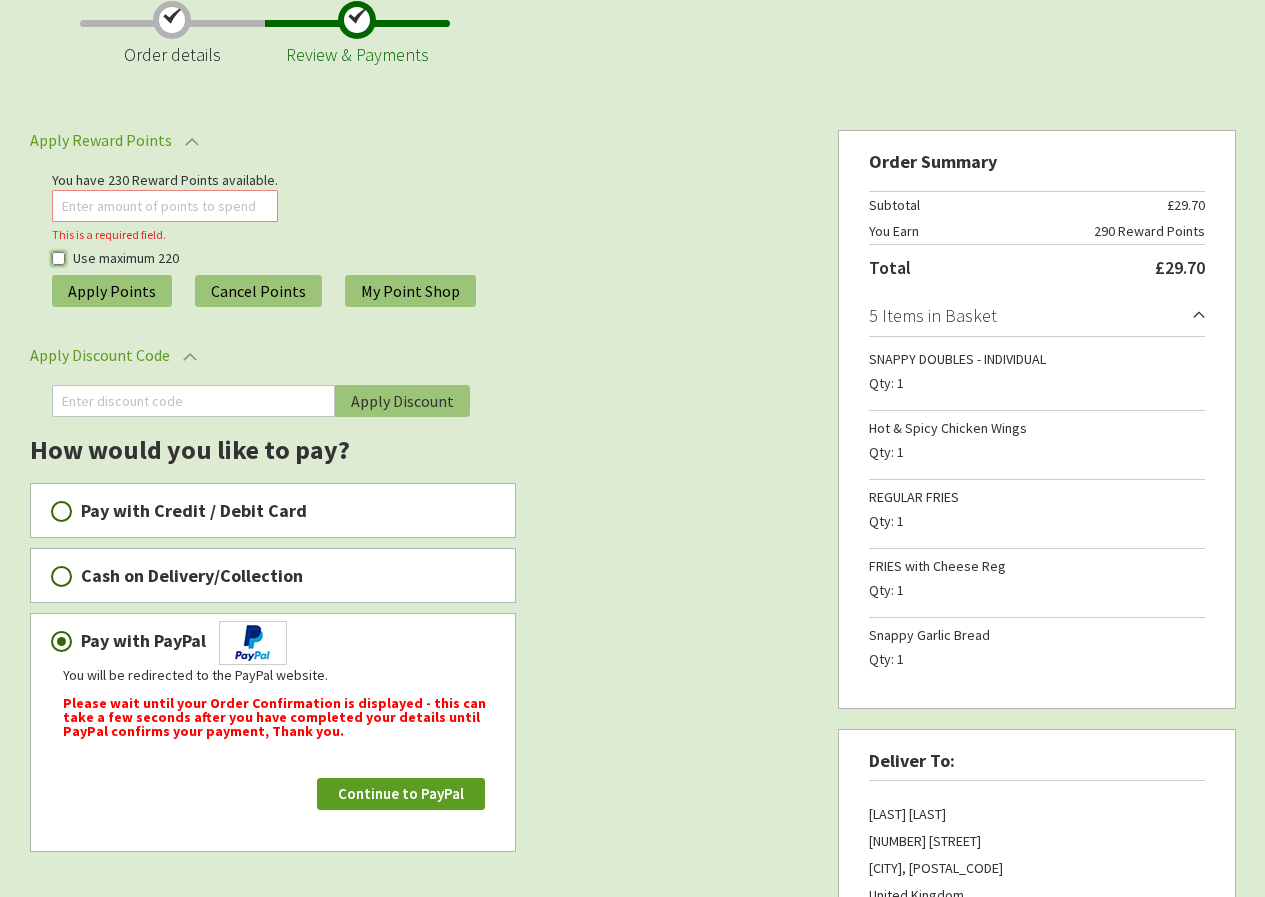 click on "Use maximum   220" at bounding box center [58, 258] 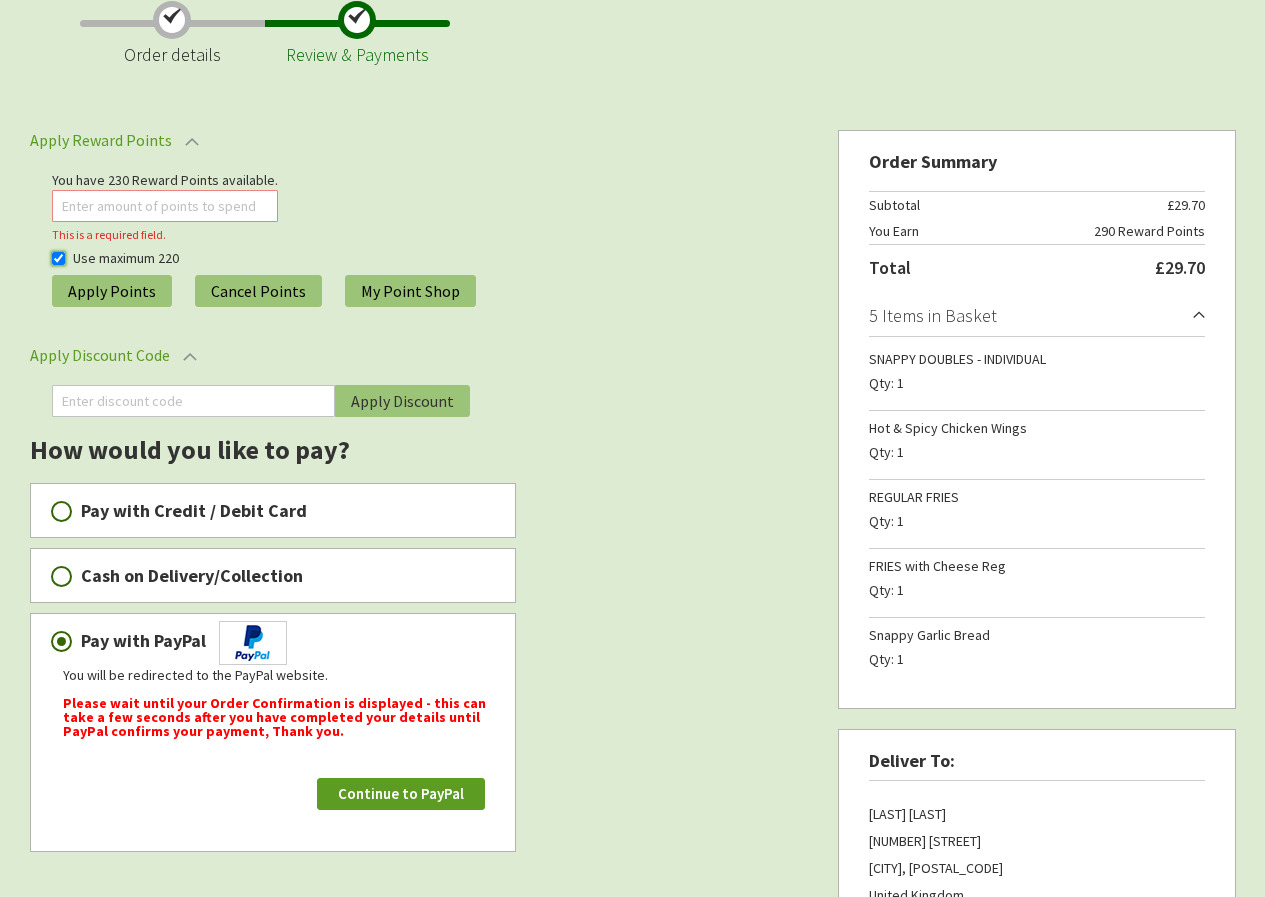checkbox on "true" 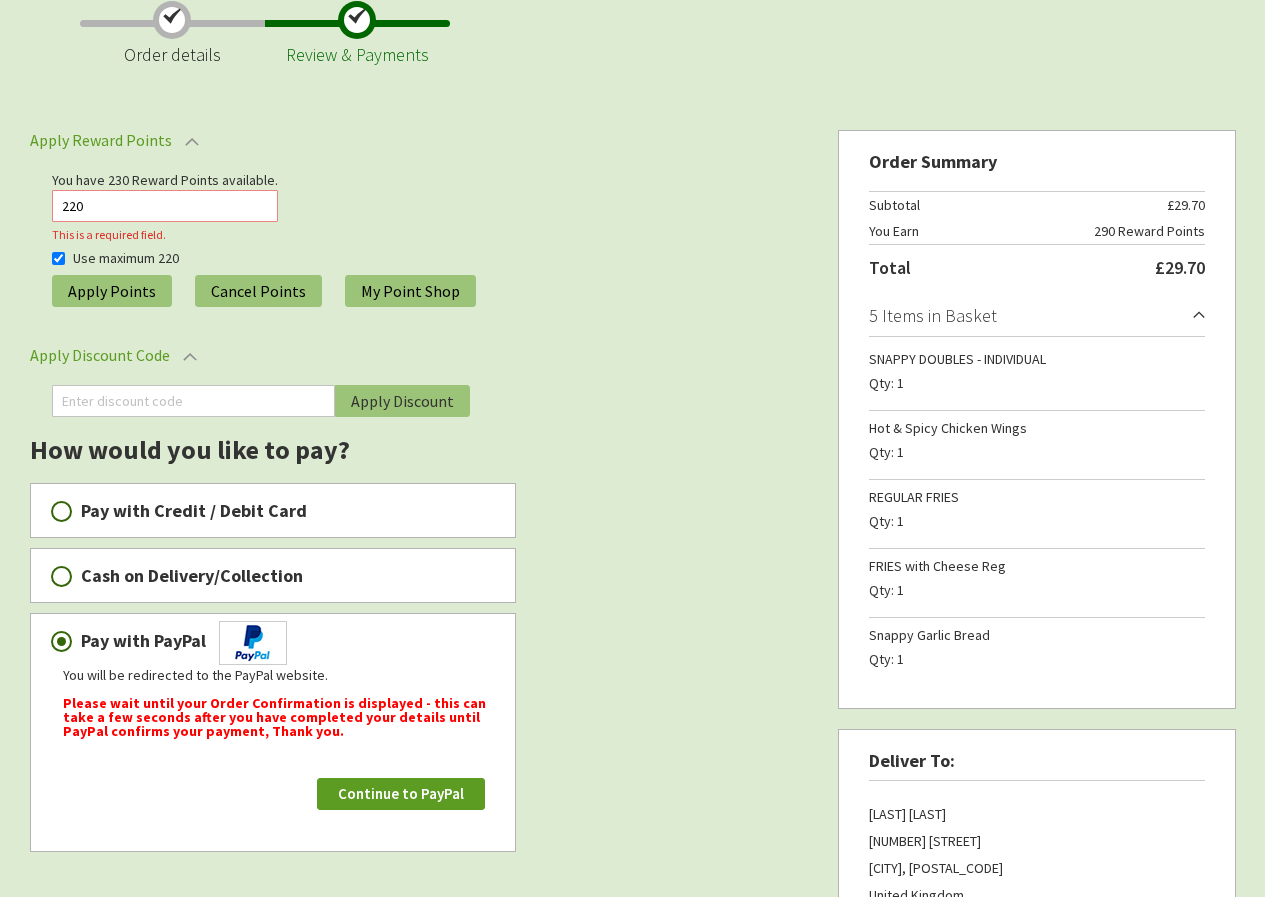 click on "Apply Points" at bounding box center [112, 291] 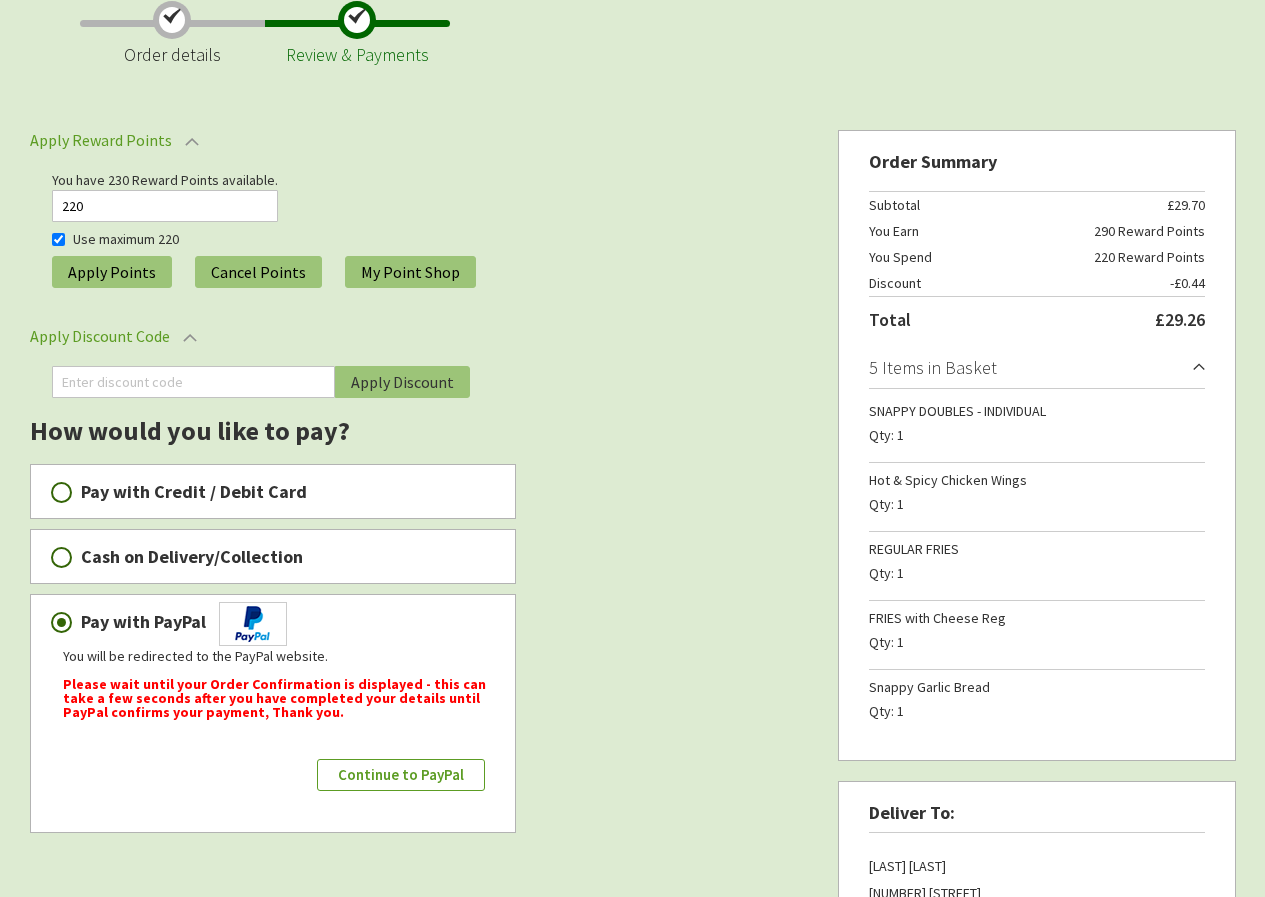 click on "Continue to PayPal" at bounding box center (401, 774) 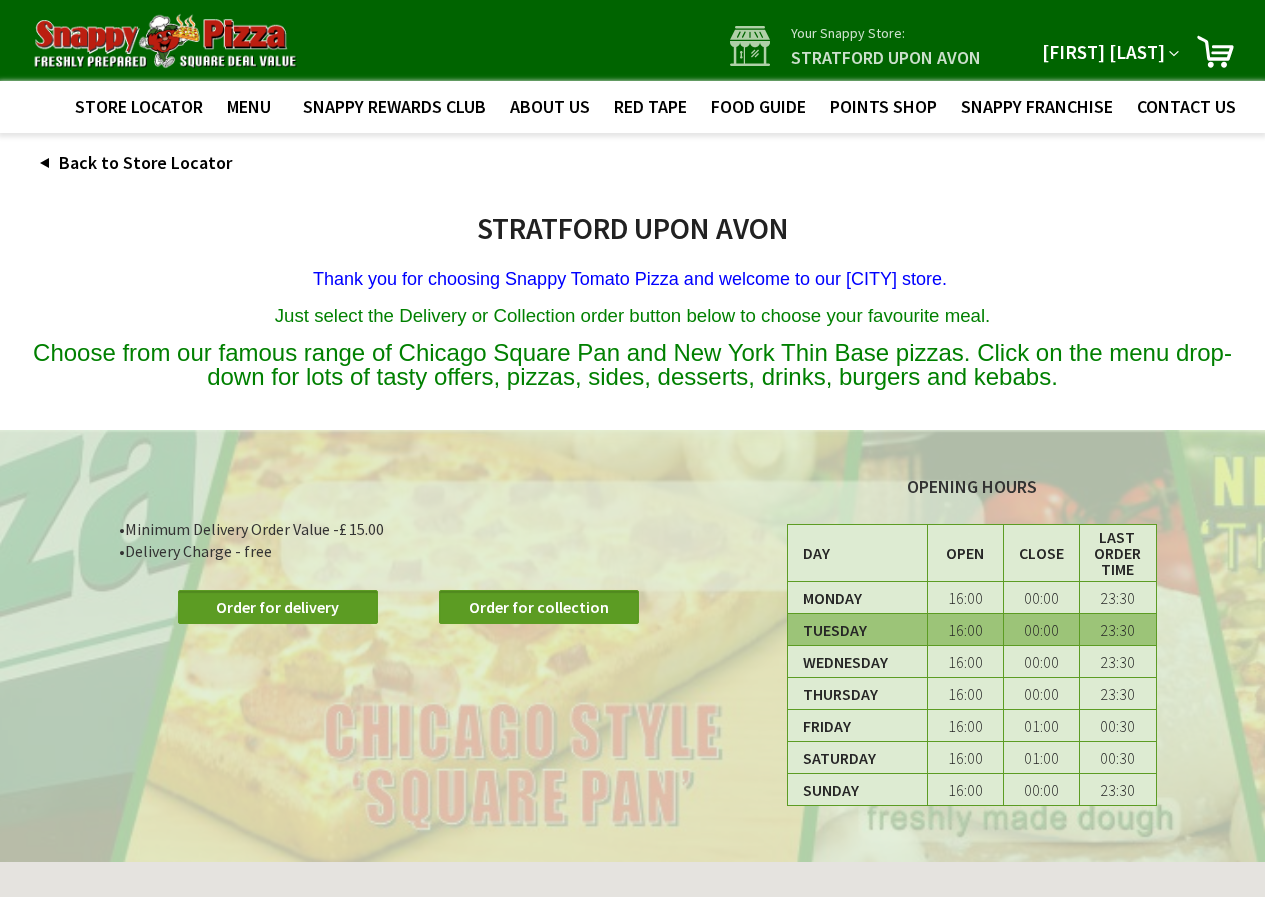 scroll, scrollTop: 0, scrollLeft: 0, axis: both 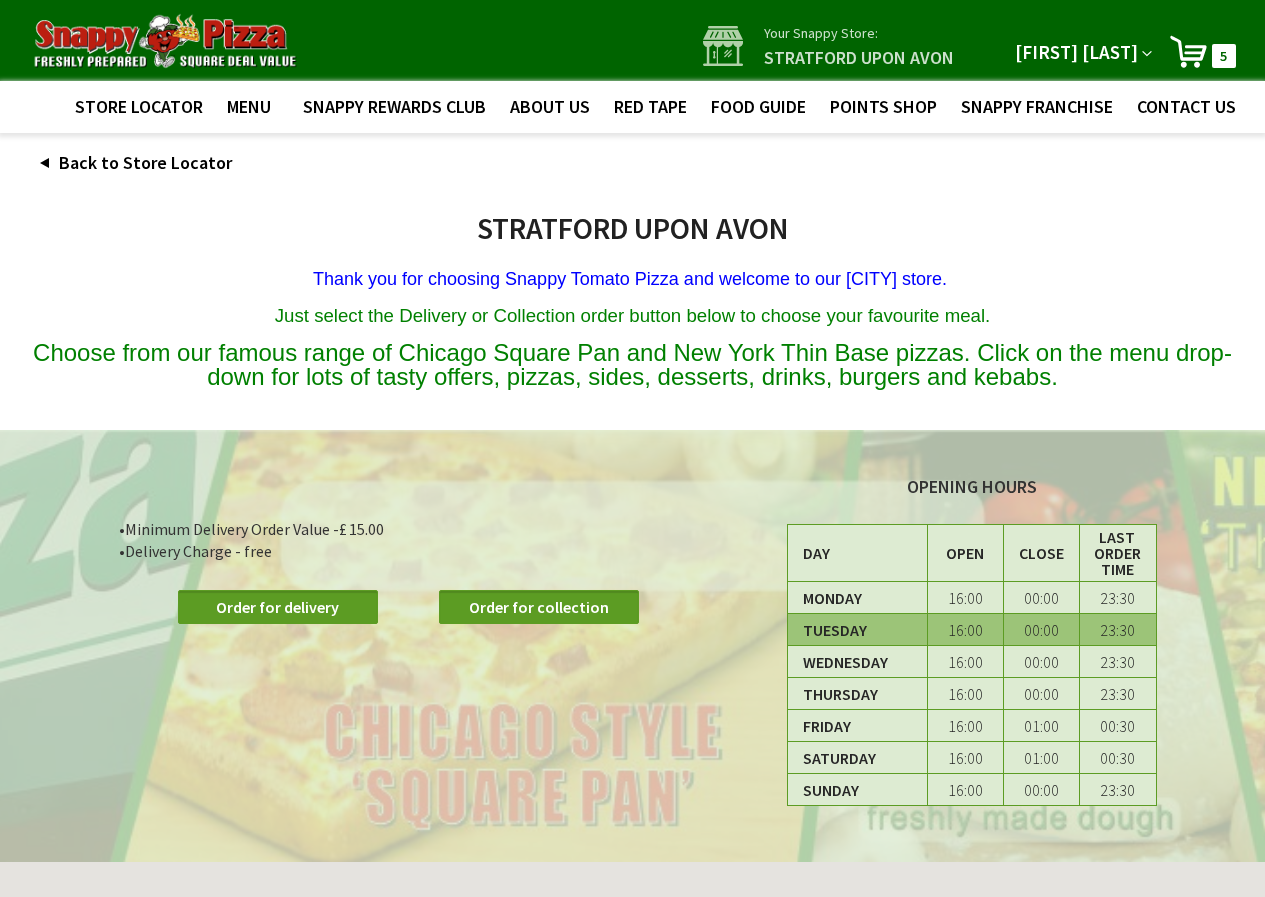click on "My Cart
5
5
items" at bounding box center (1202, 51) 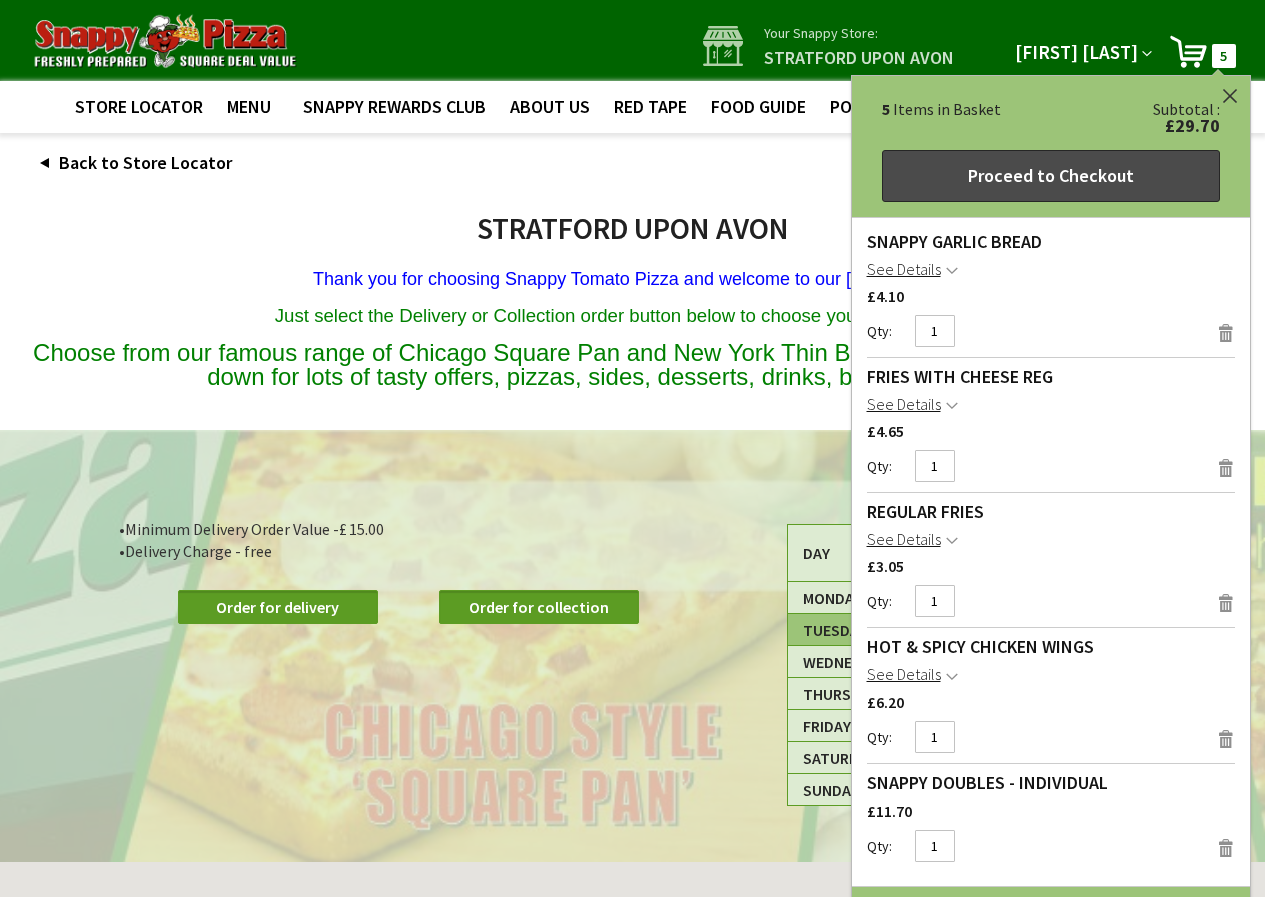 click on "Proceed to Checkout" at bounding box center [1051, 176] 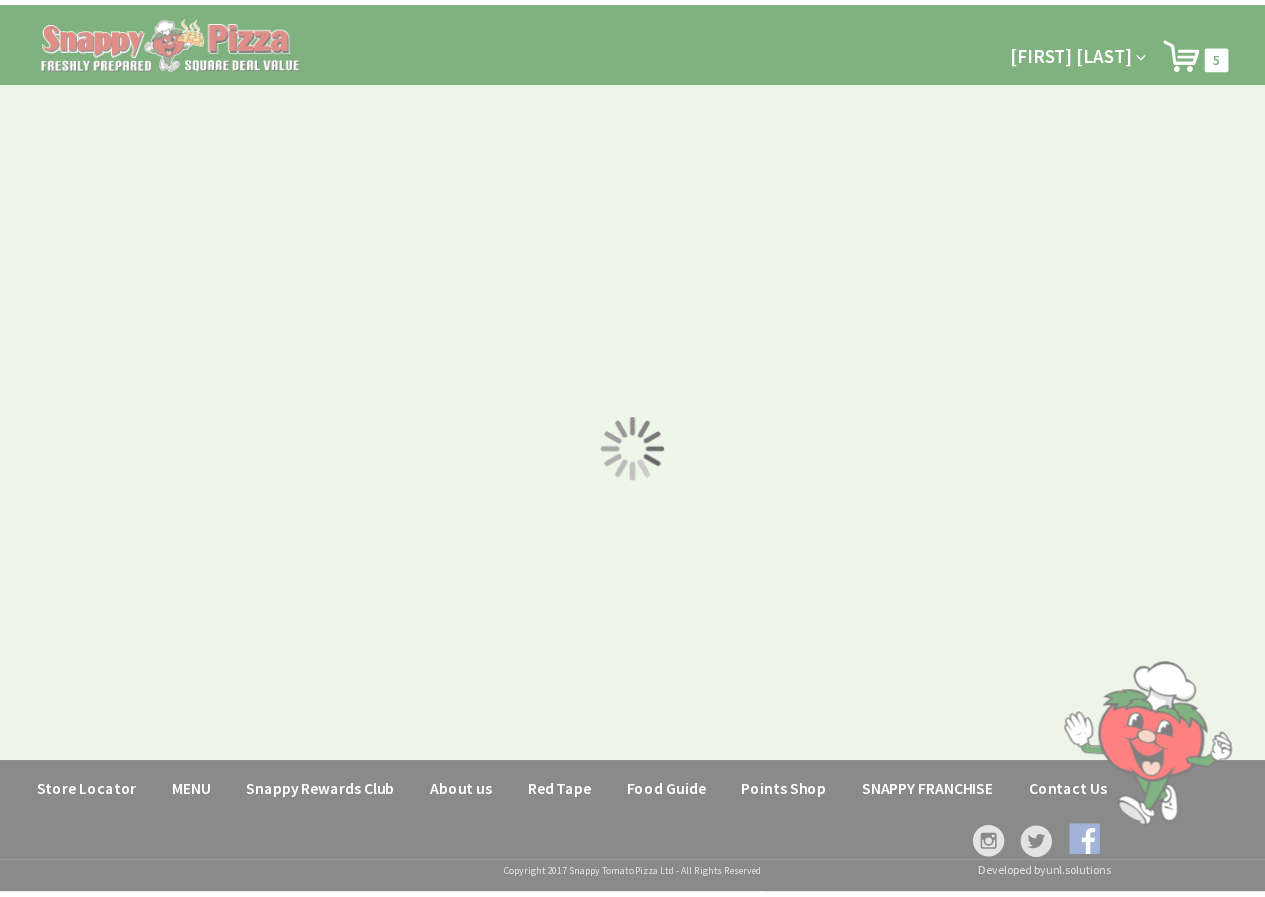 scroll, scrollTop: 0, scrollLeft: 0, axis: both 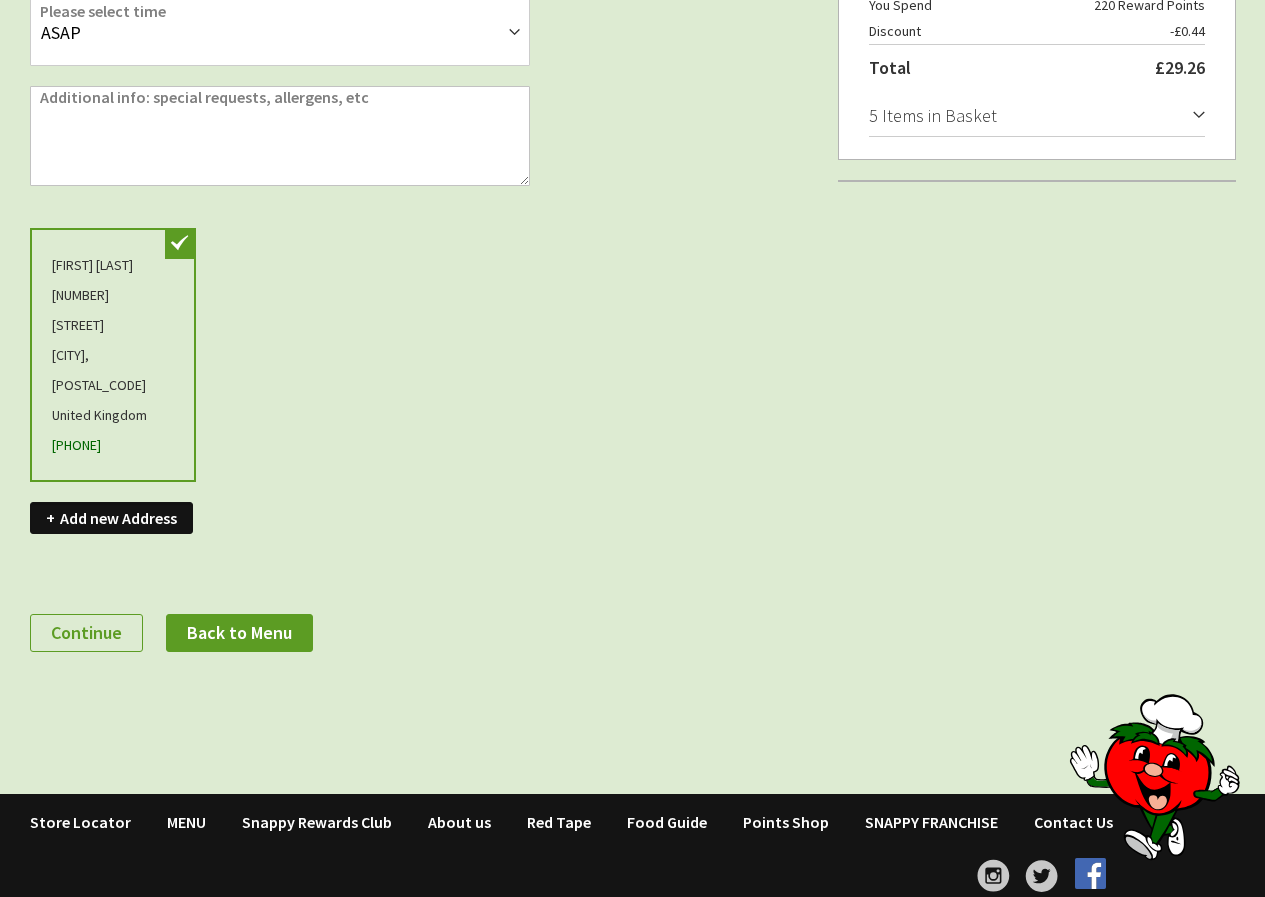 click on "Continue" at bounding box center (86, 632) 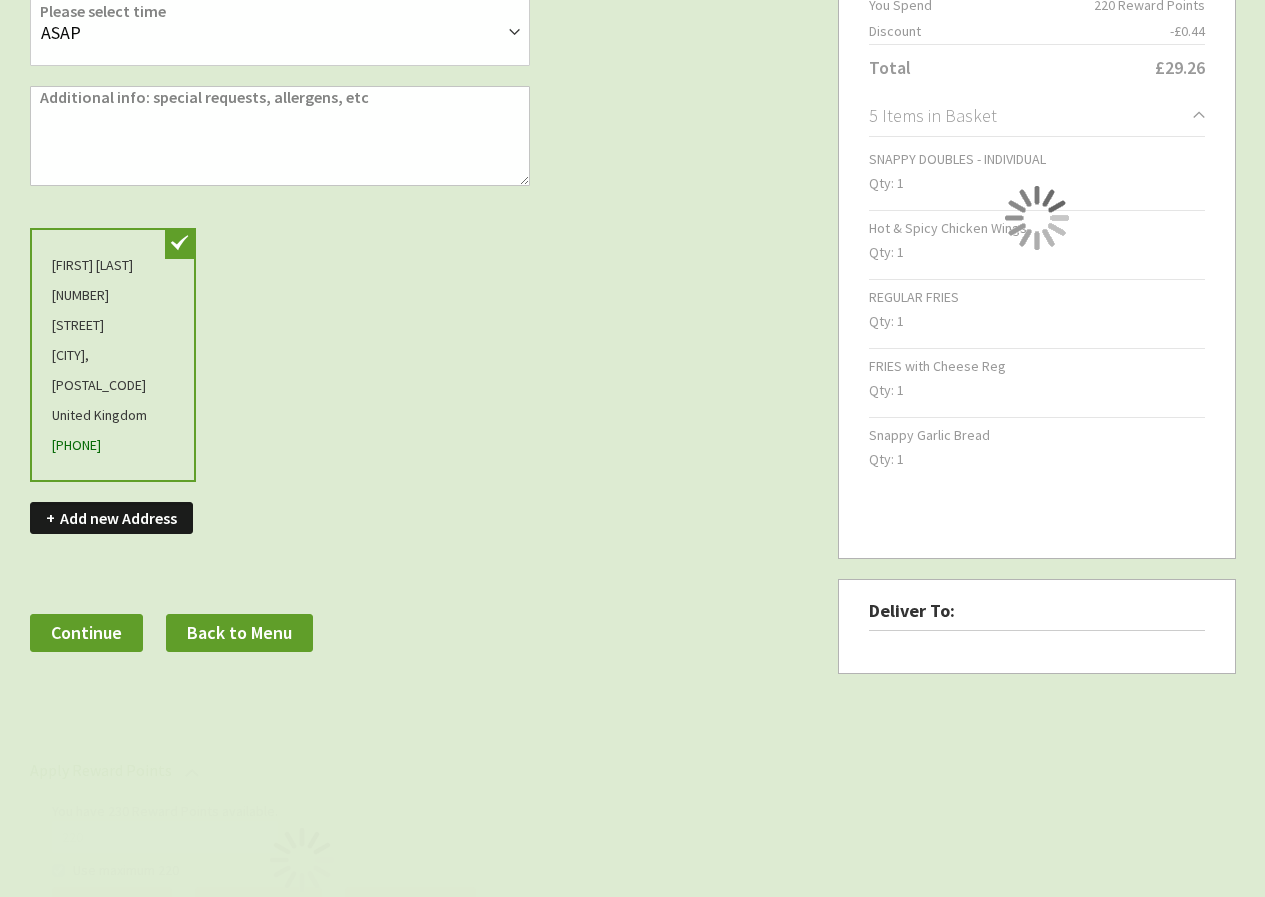scroll, scrollTop: 0, scrollLeft: 0, axis: both 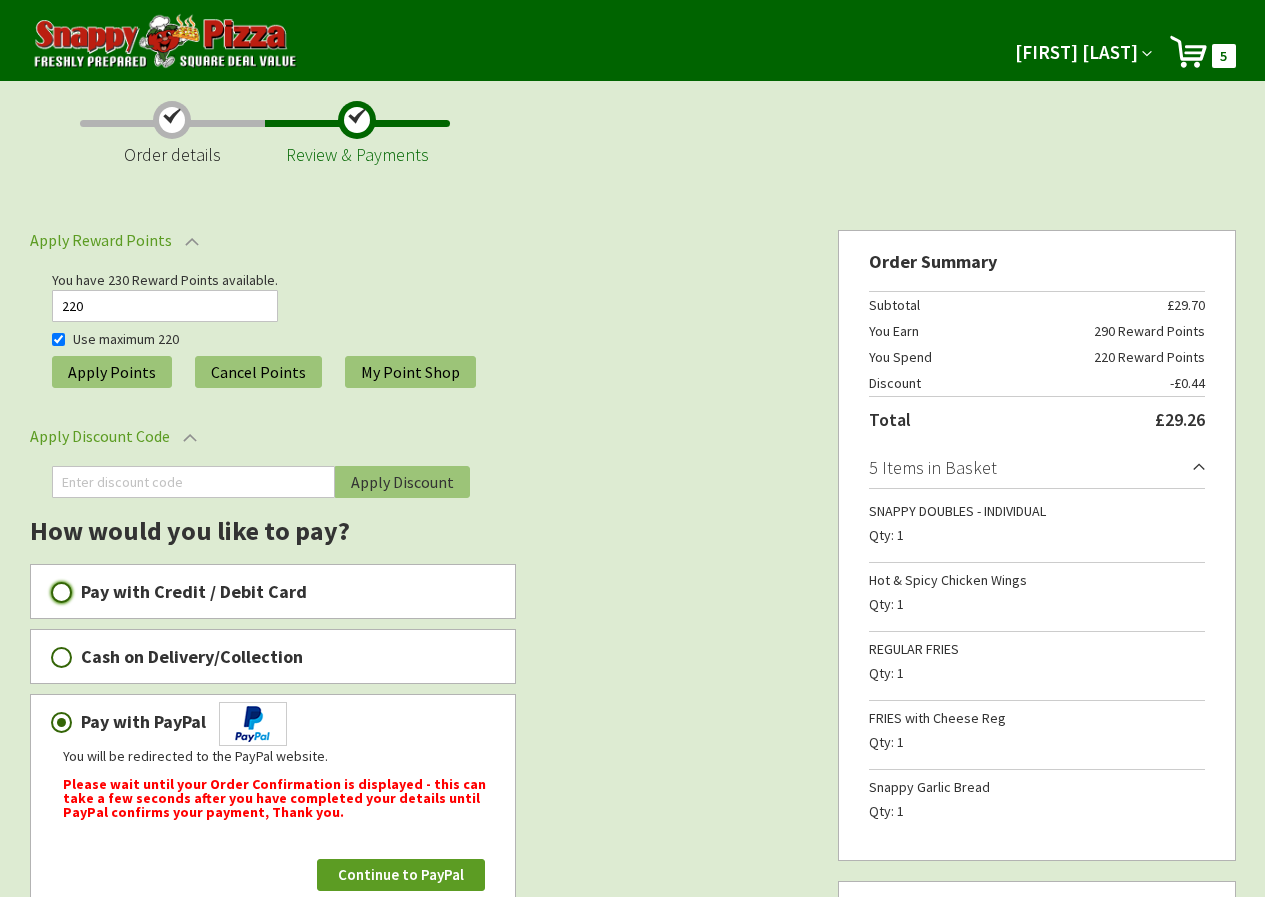 click on "Pay with Credit / Debit Card" at bounding box center [61, 592] 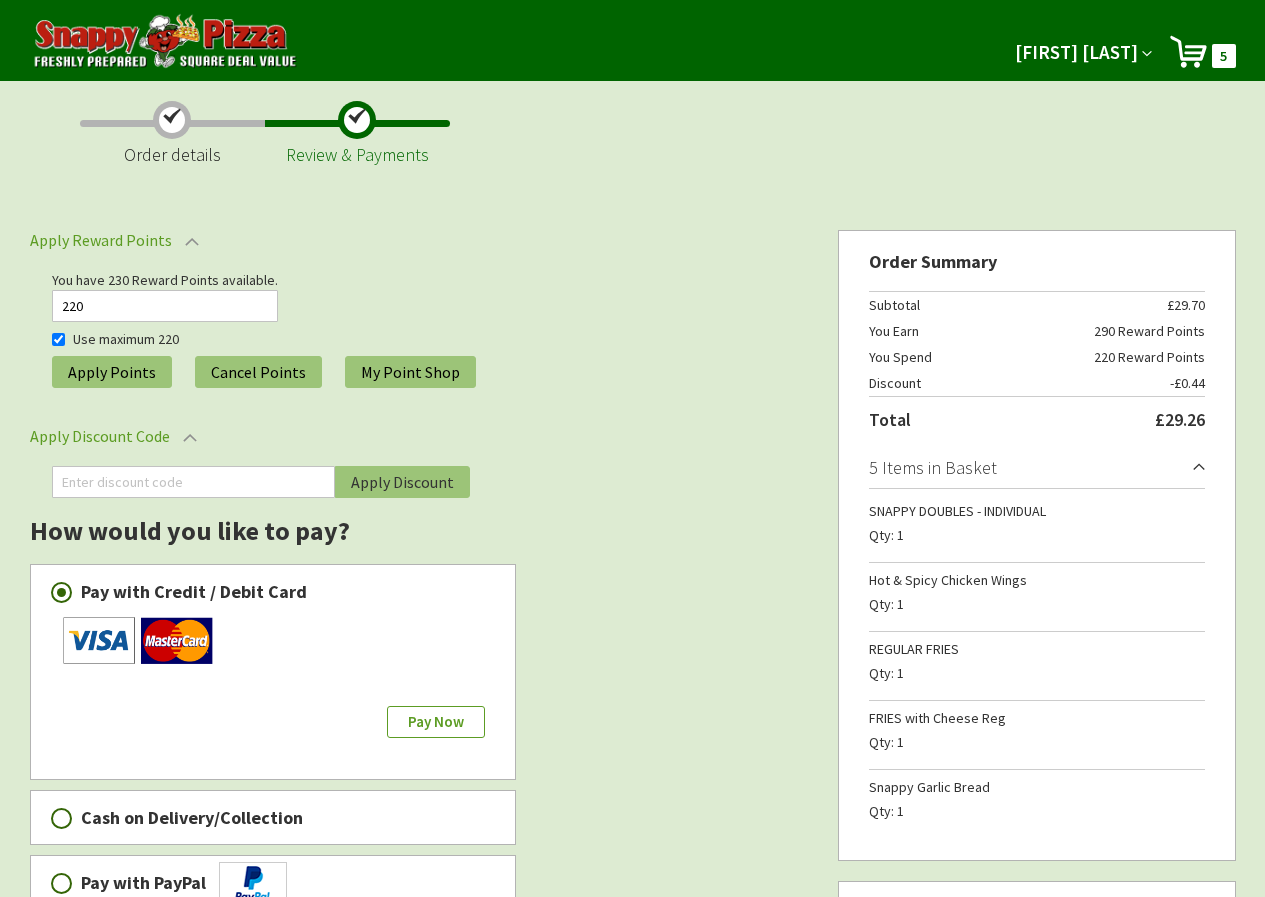 click on "Pay Now" at bounding box center [436, 721] 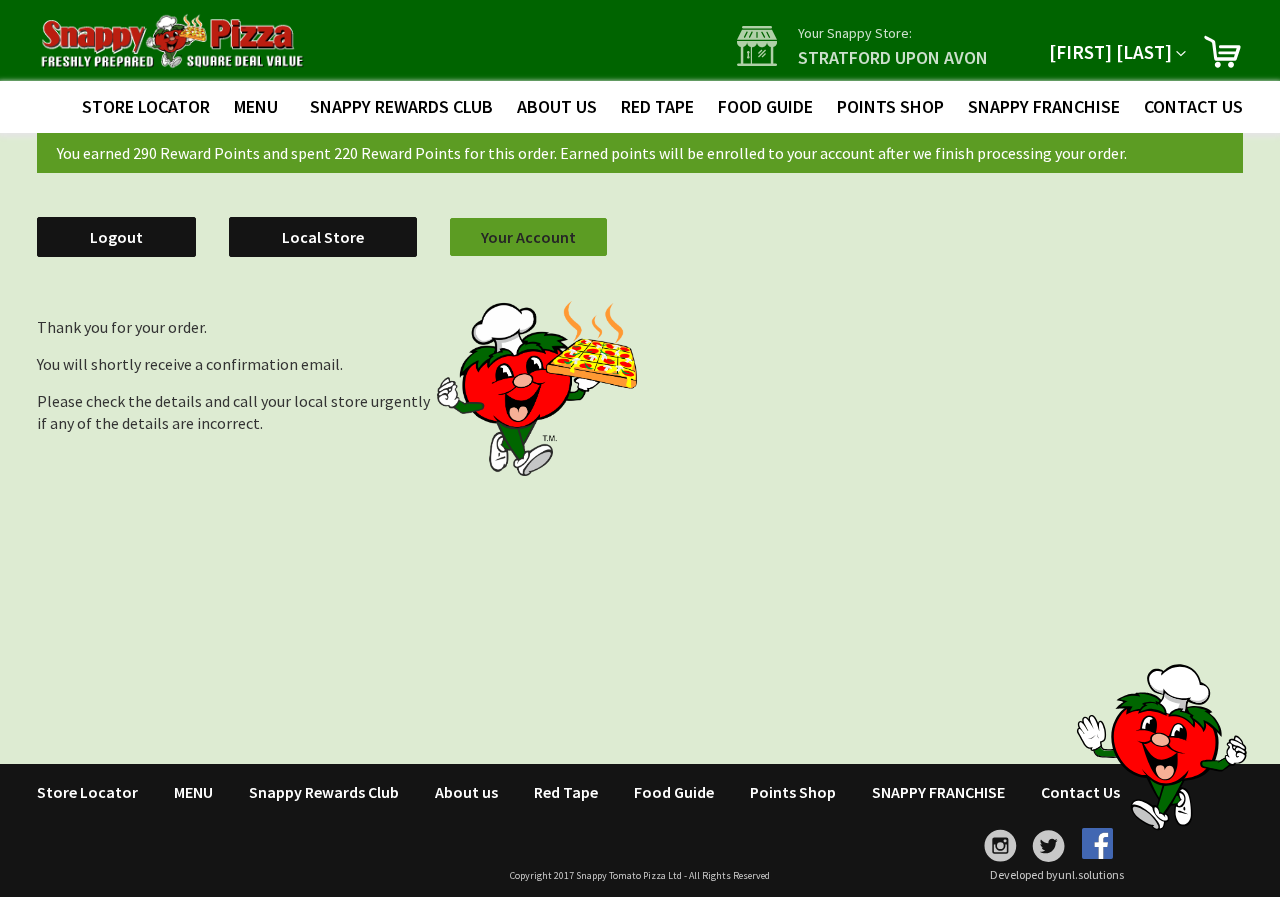 scroll, scrollTop: 0, scrollLeft: 0, axis: both 